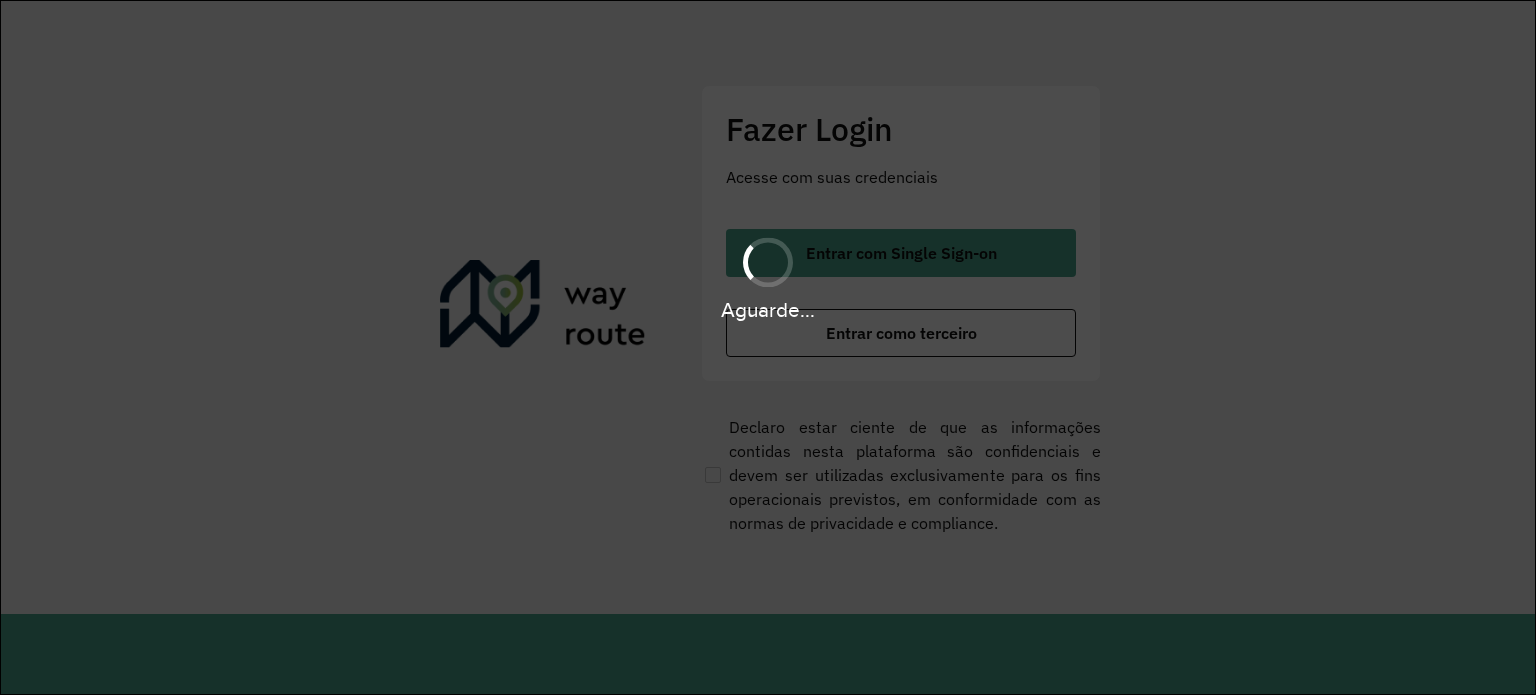 scroll, scrollTop: 0, scrollLeft: 0, axis: both 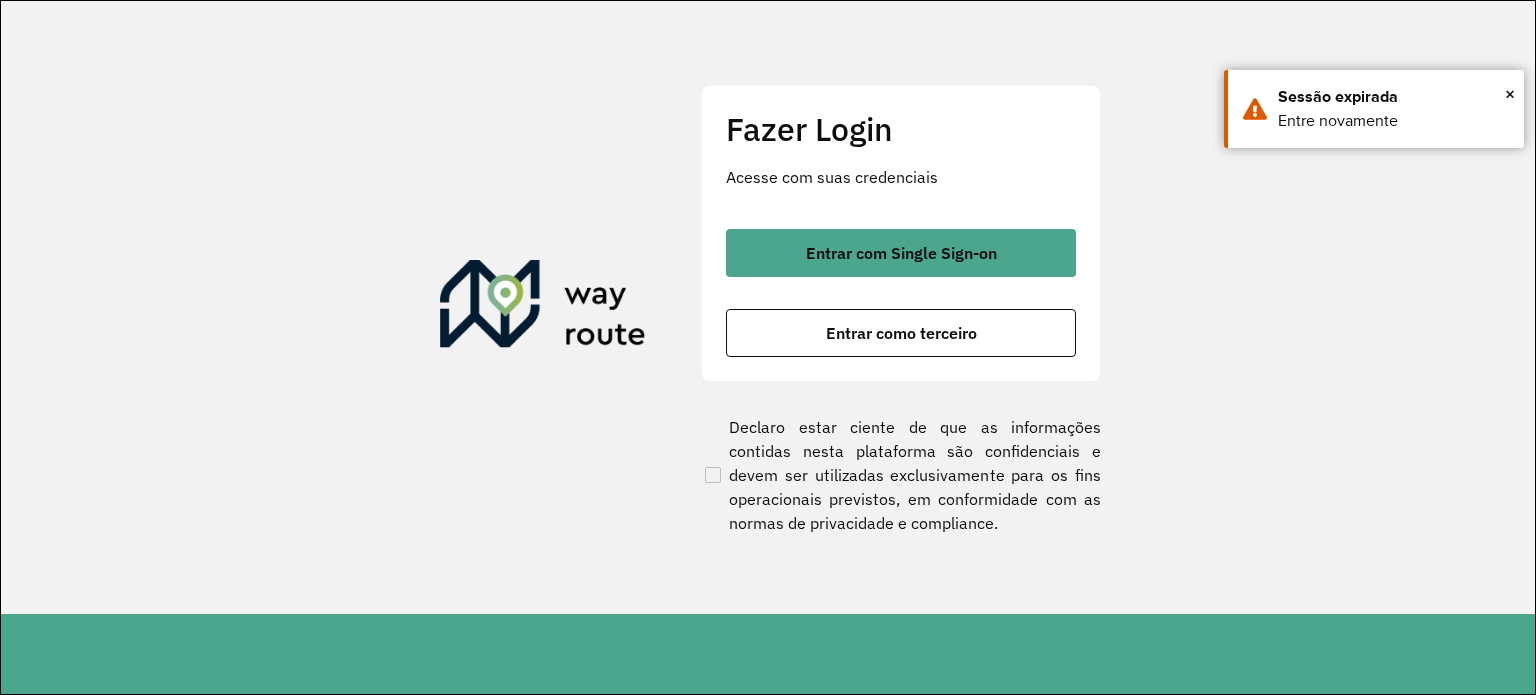 click on "Entrar como terceiro" at bounding box center [901, 333] 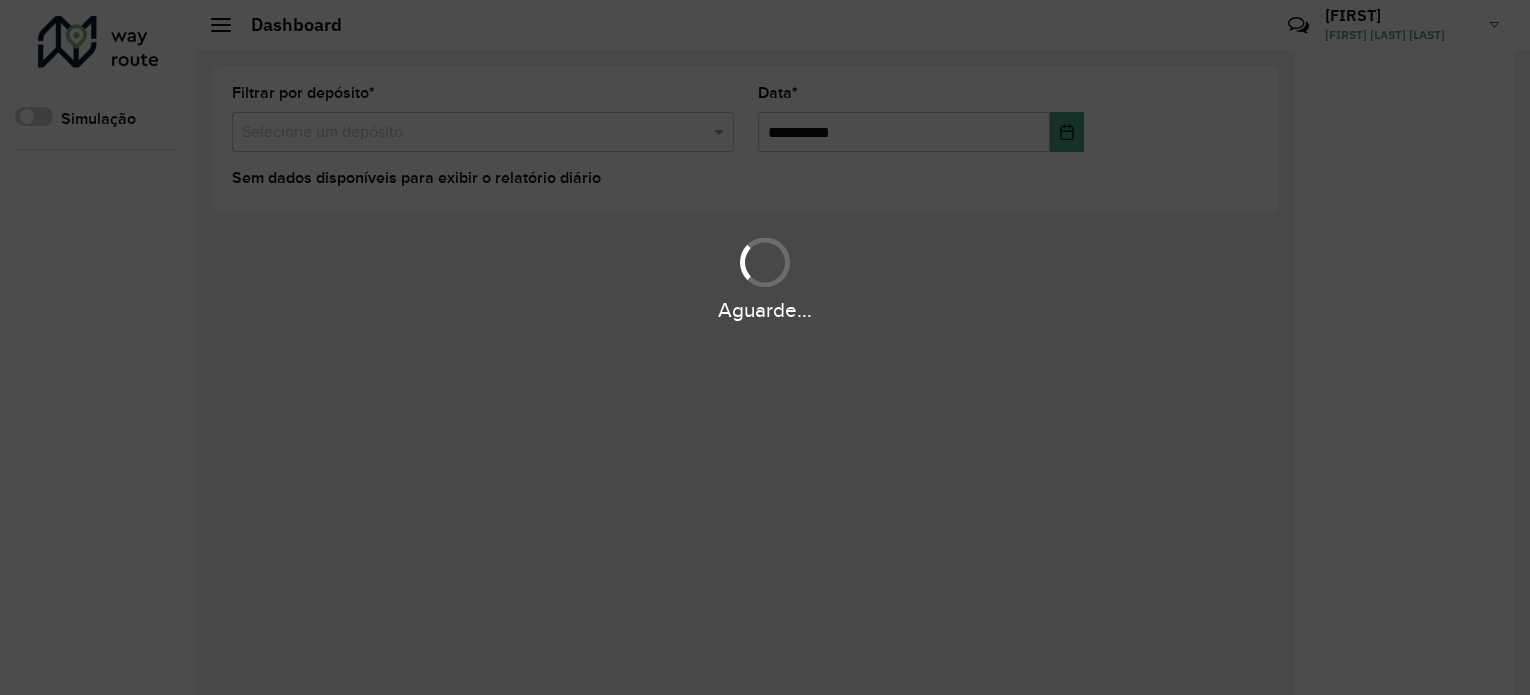scroll, scrollTop: 0, scrollLeft: 0, axis: both 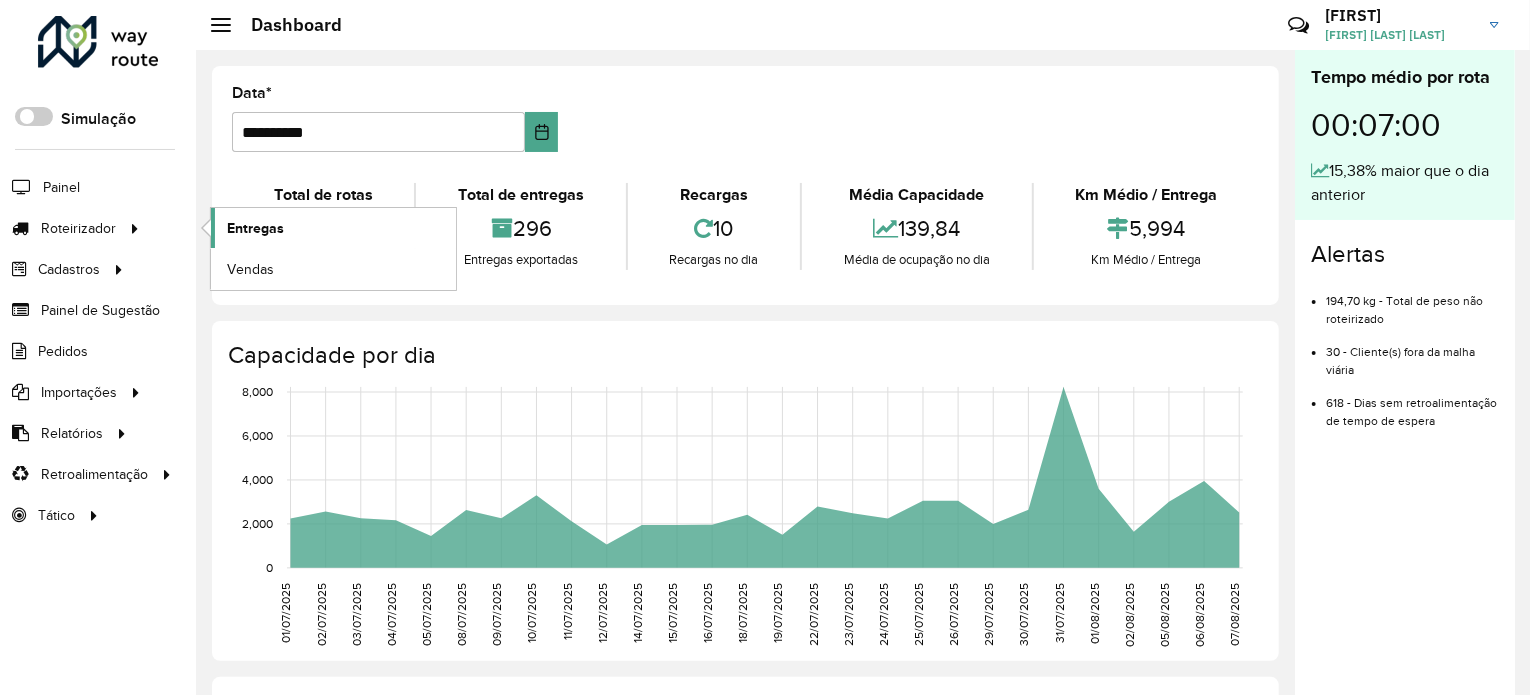 click on "Entregas" 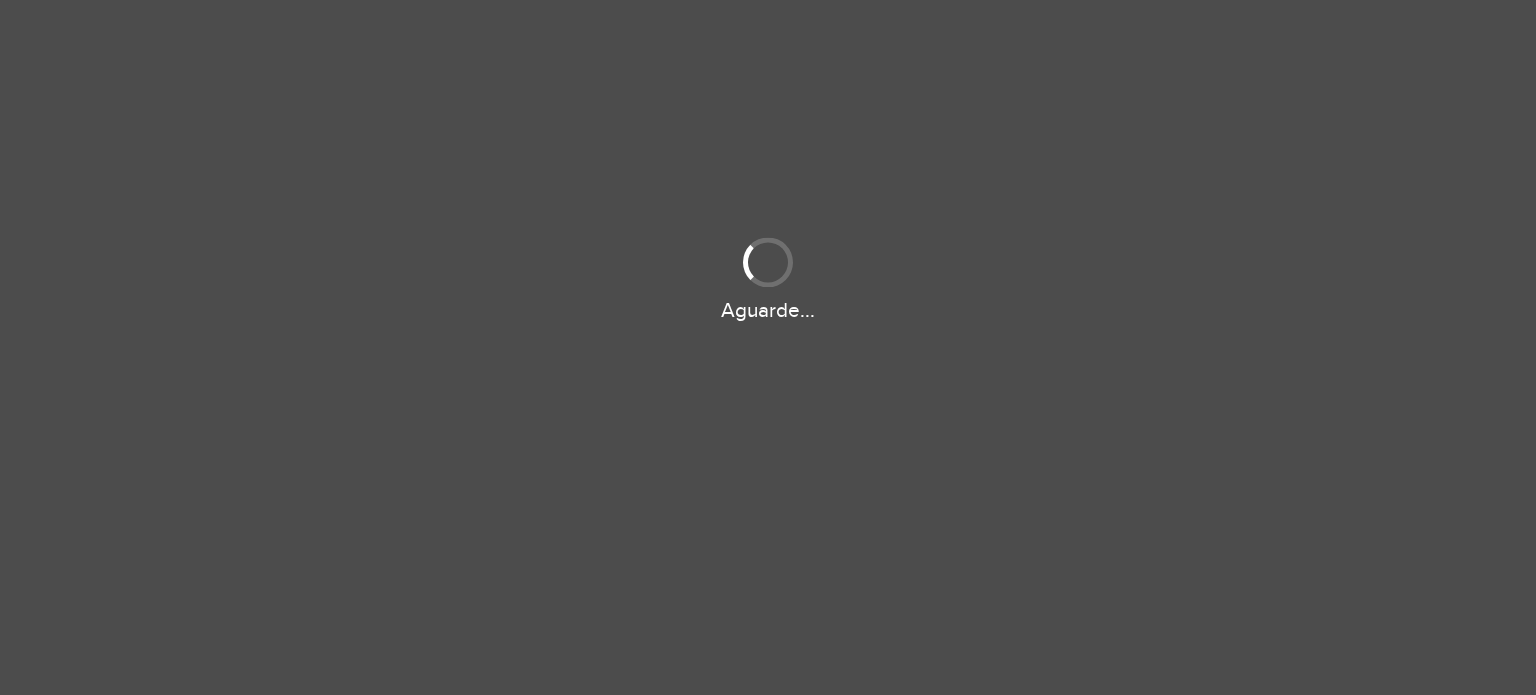 scroll, scrollTop: 0, scrollLeft: 0, axis: both 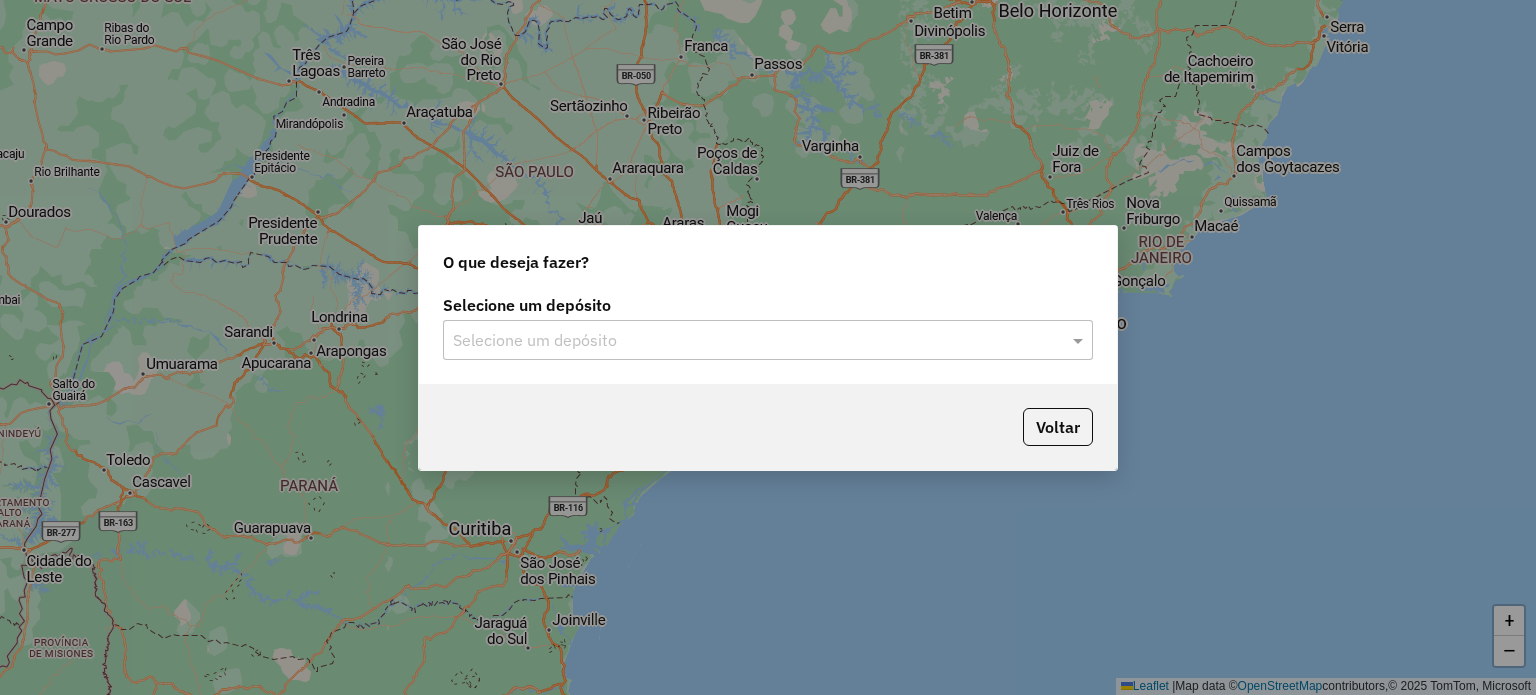 click on "Selecione um depósito" 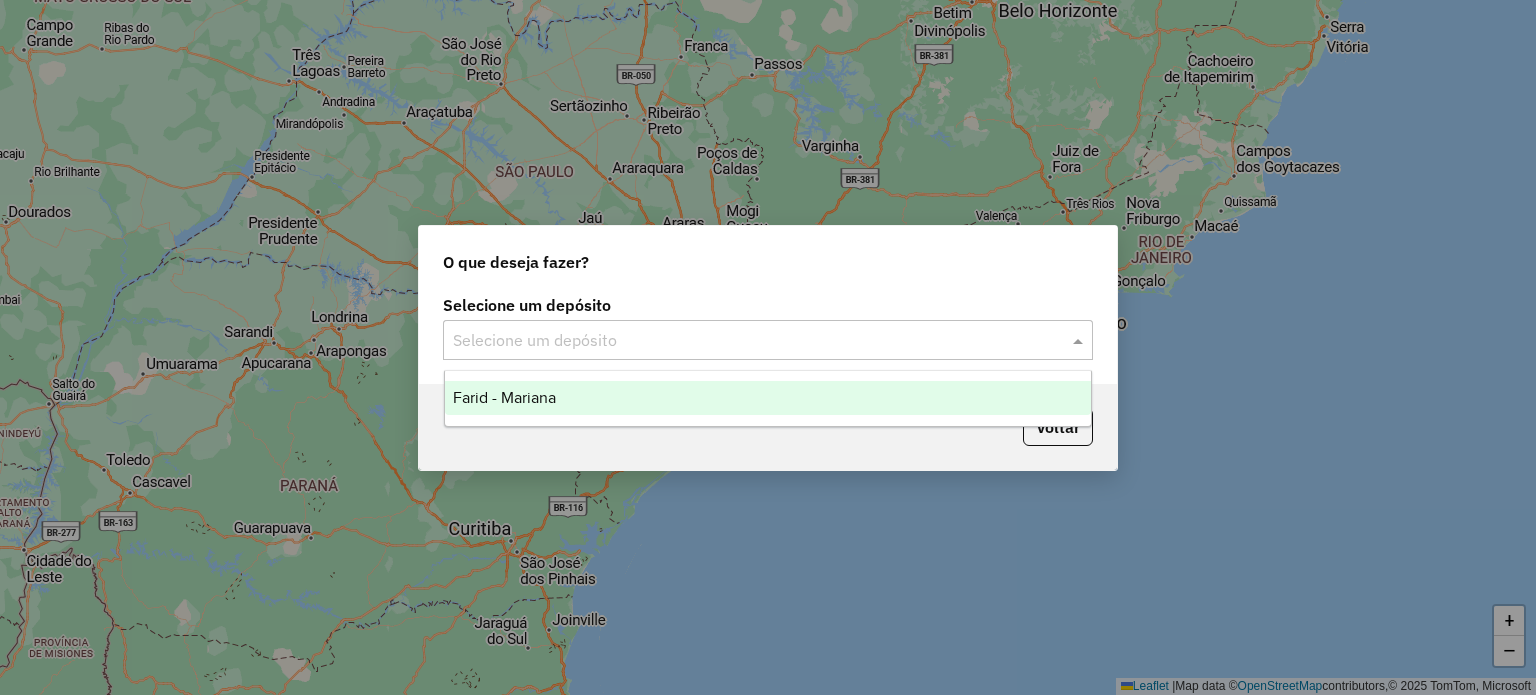 click on "Farid - Mariana" at bounding box center [768, 398] 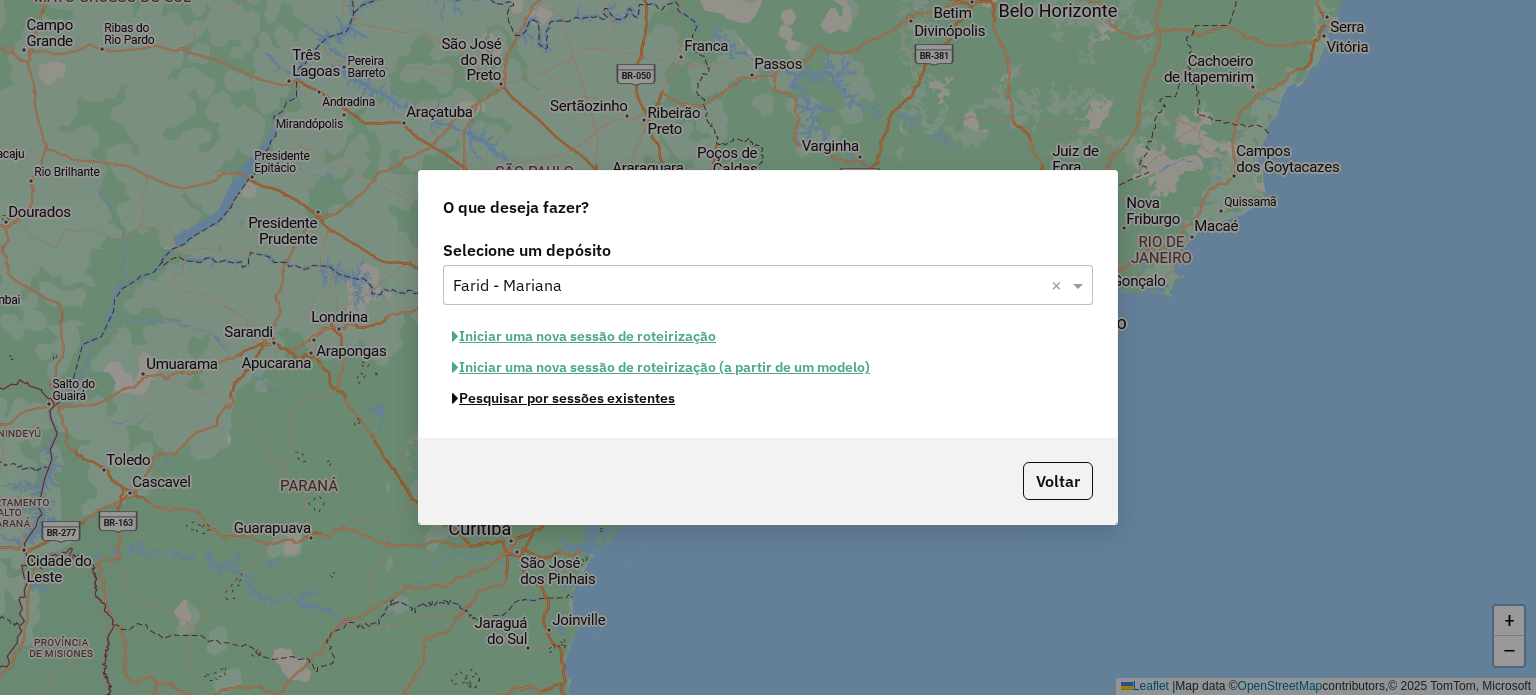 click on "Pesquisar por sessões existentes" 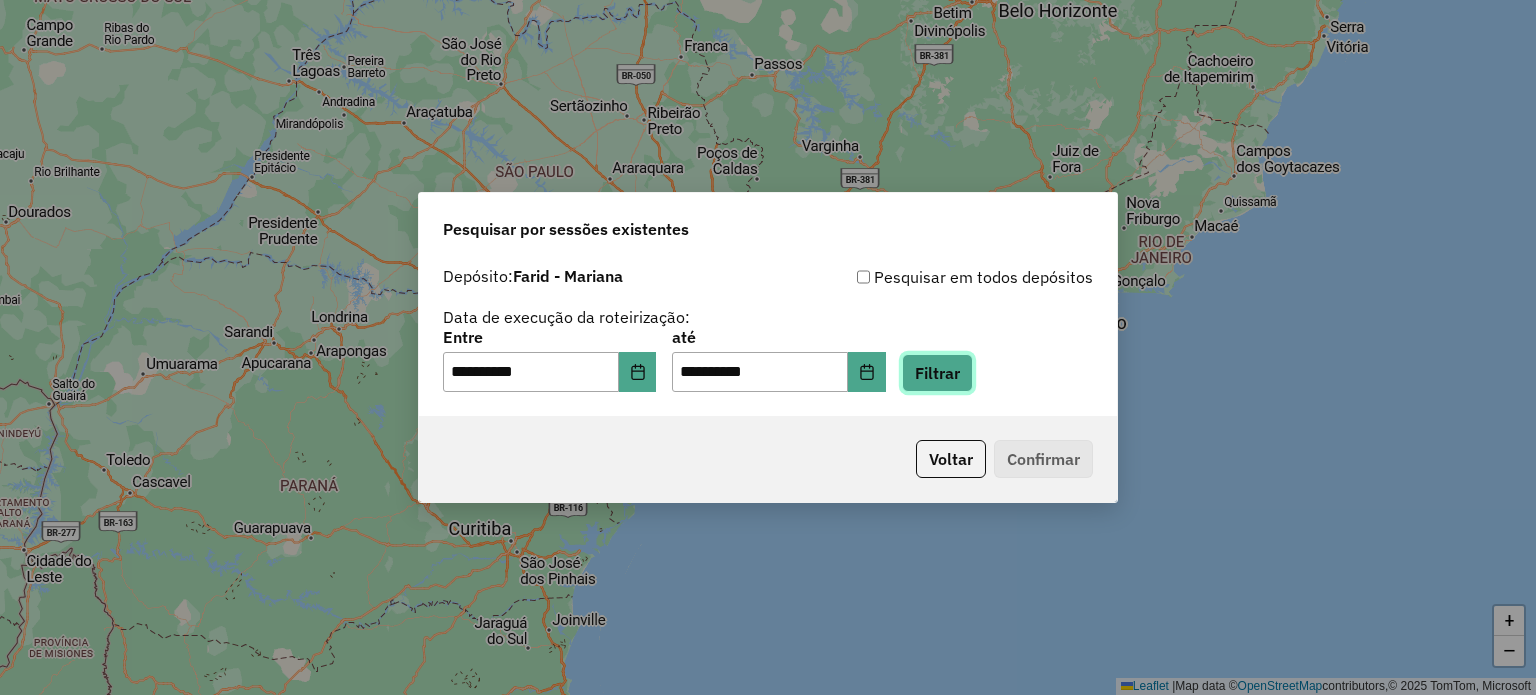 click on "Filtrar" 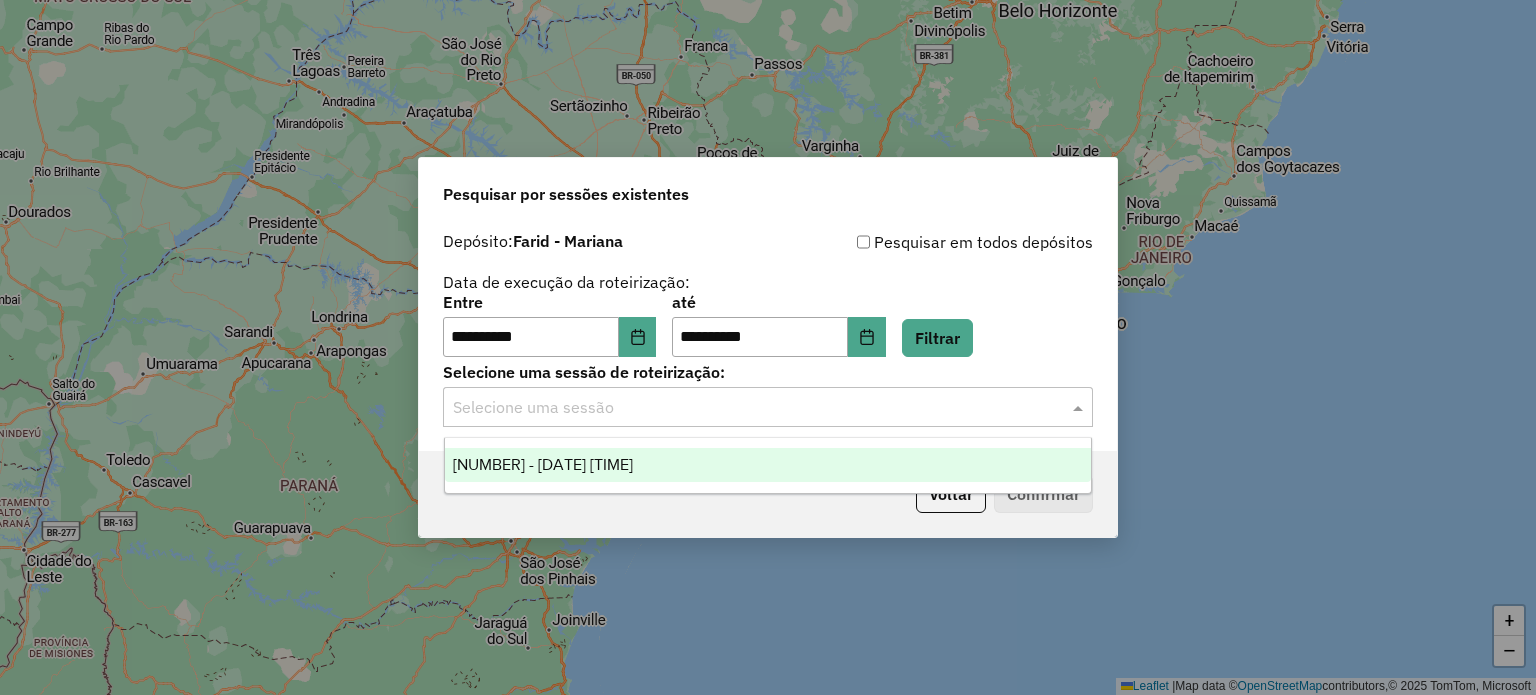 click 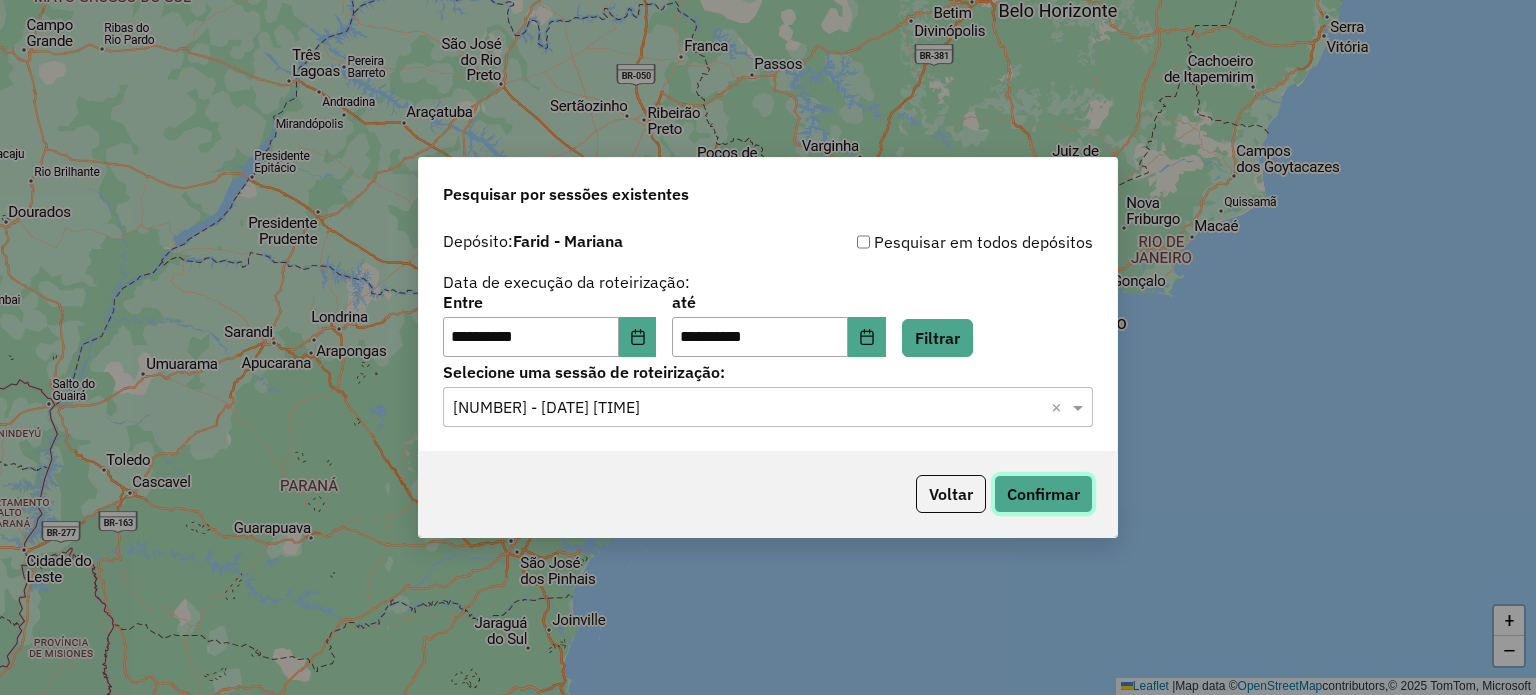 click on "Confirmar" 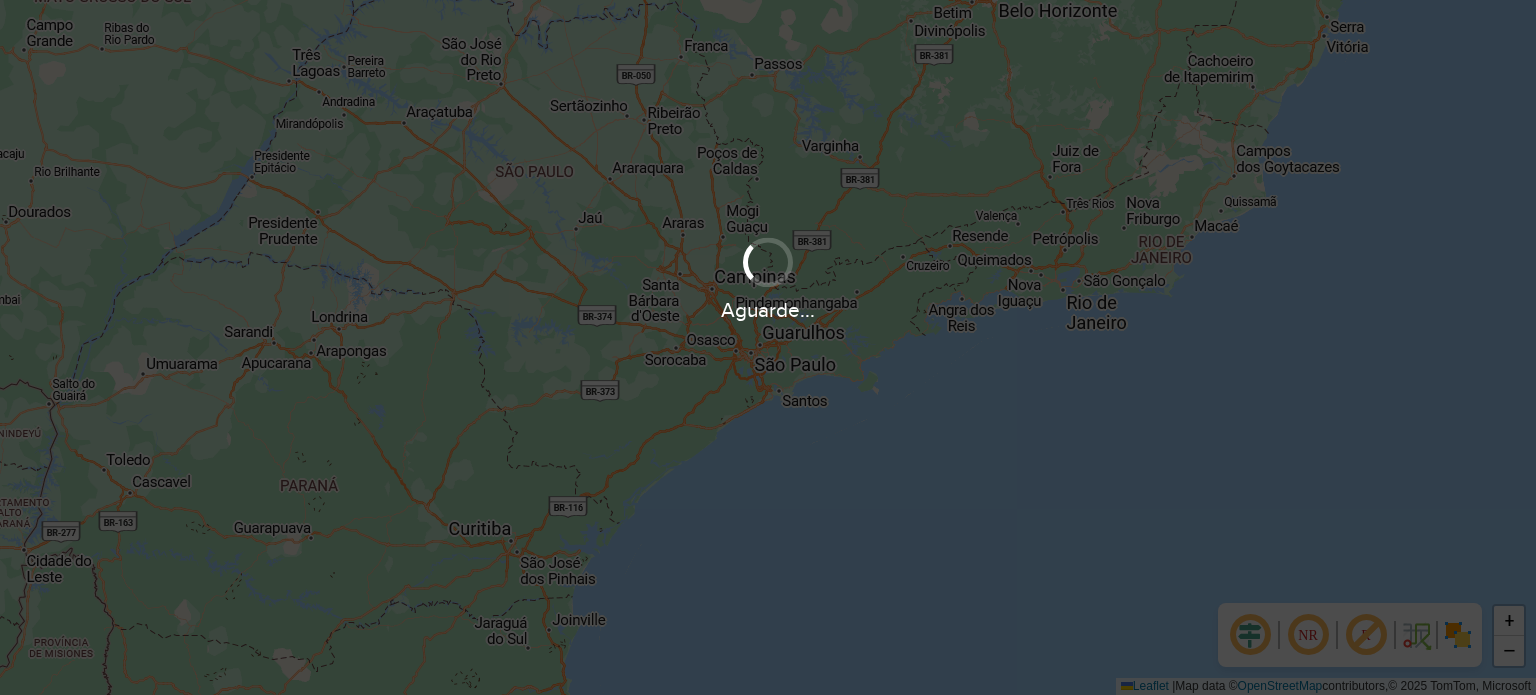scroll, scrollTop: 0, scrollLeft: 0, axis: both 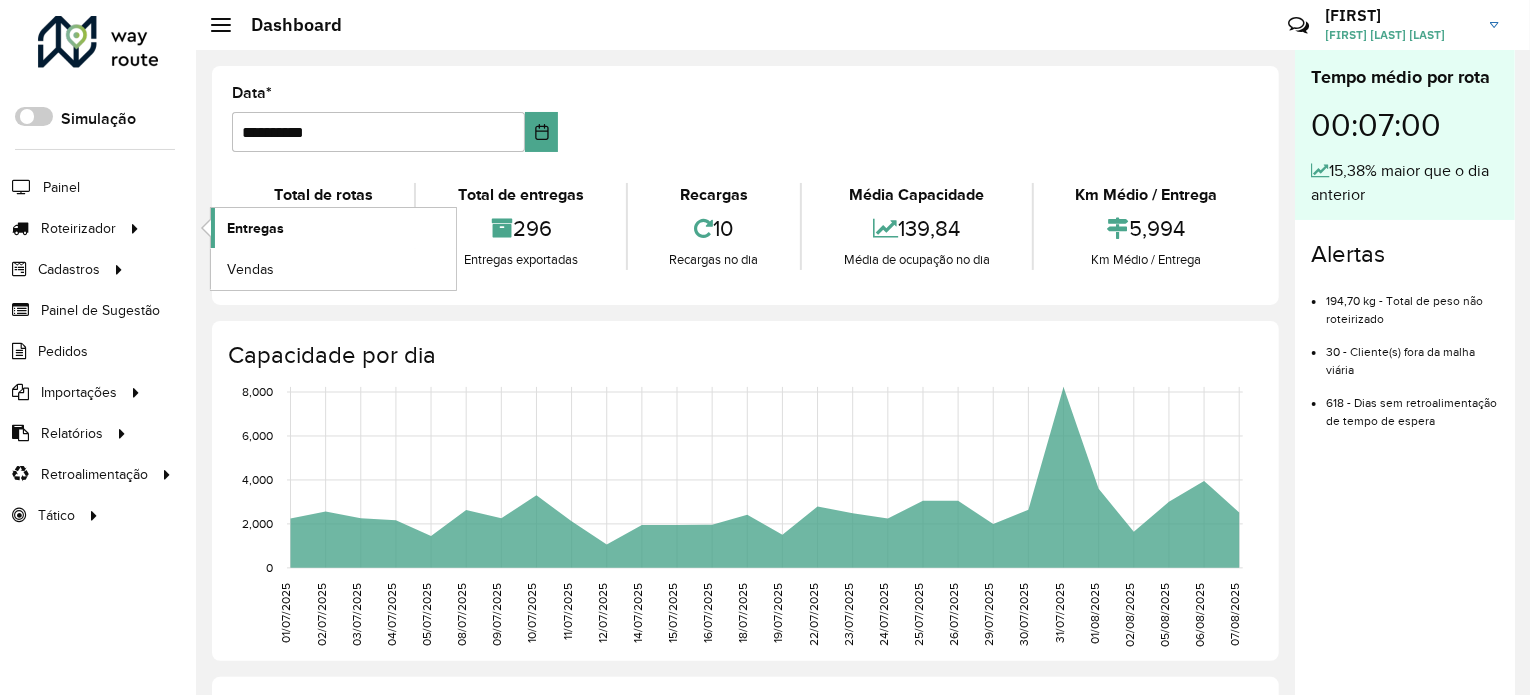 click on "Entregas" 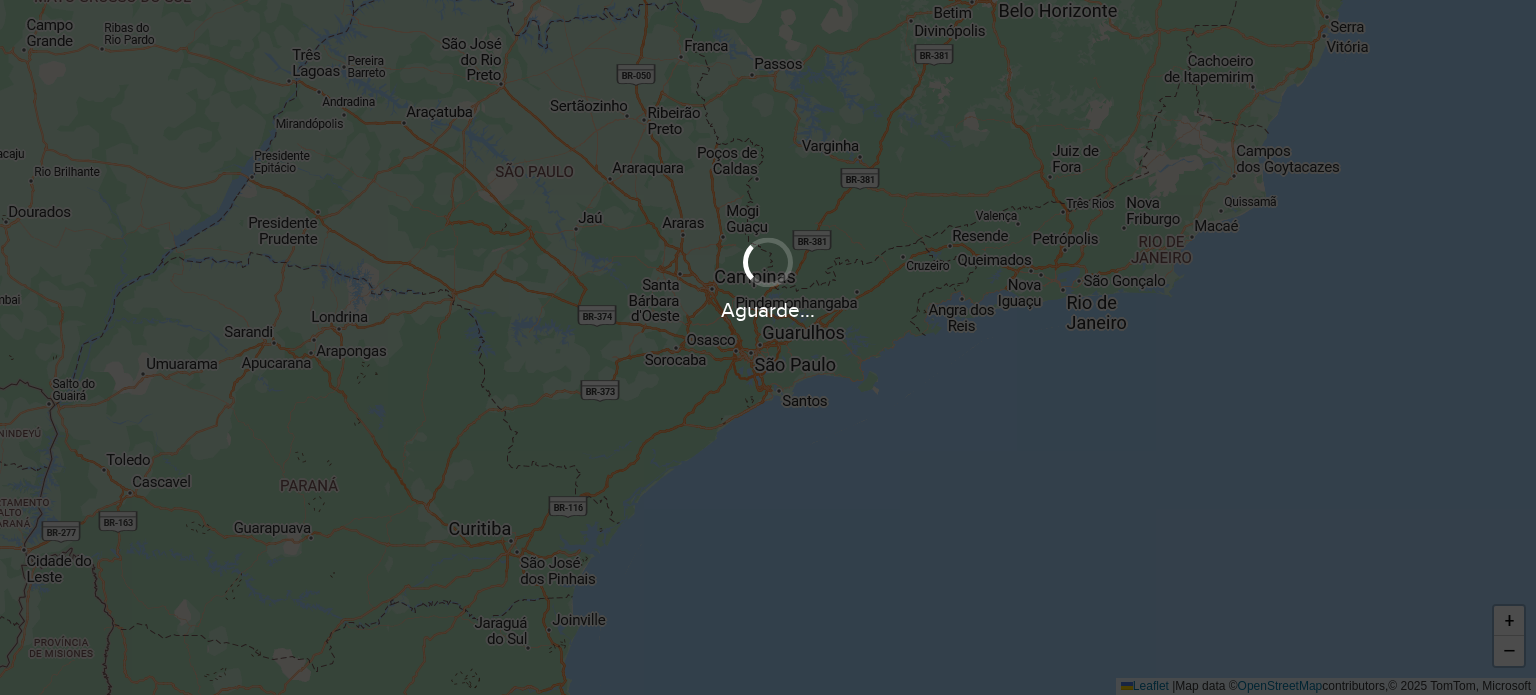 scroll, scrollTop: 0, scrollLeft: 0, axis: both 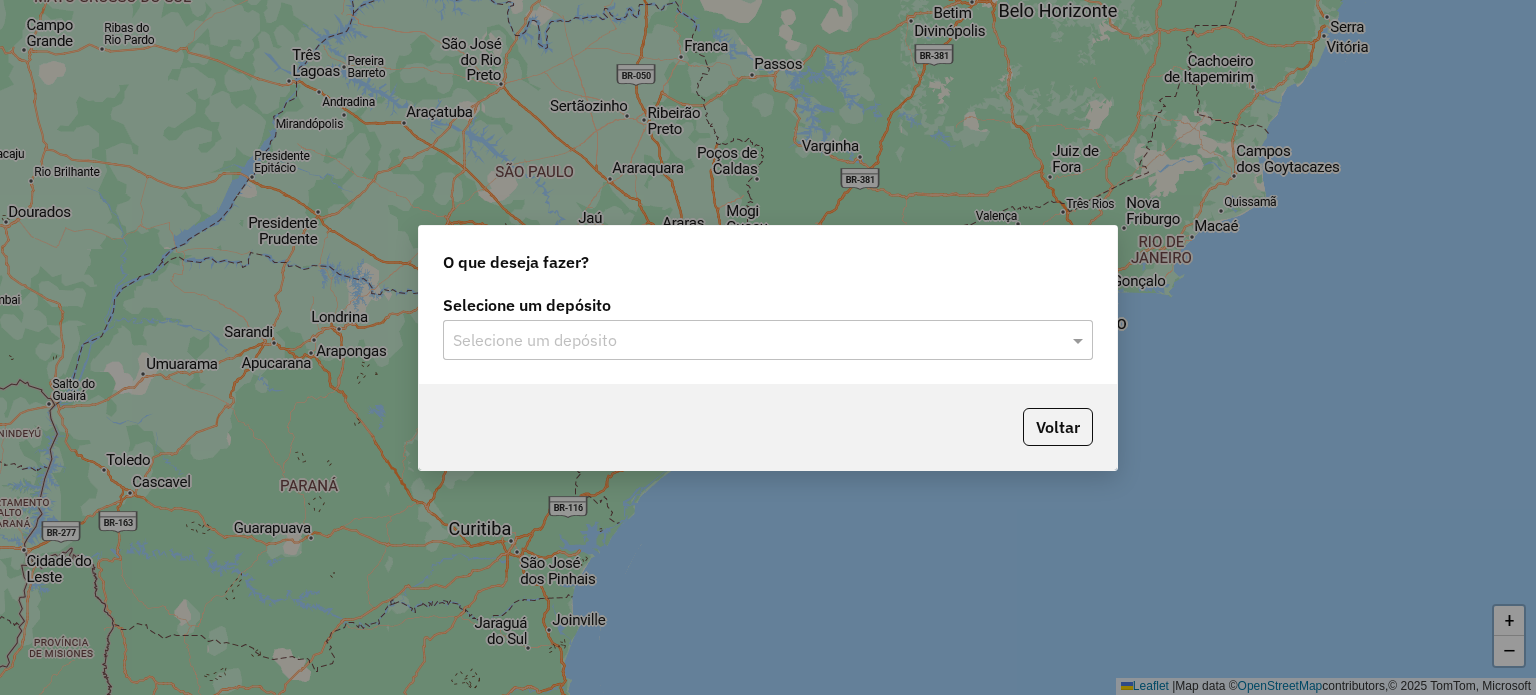 click 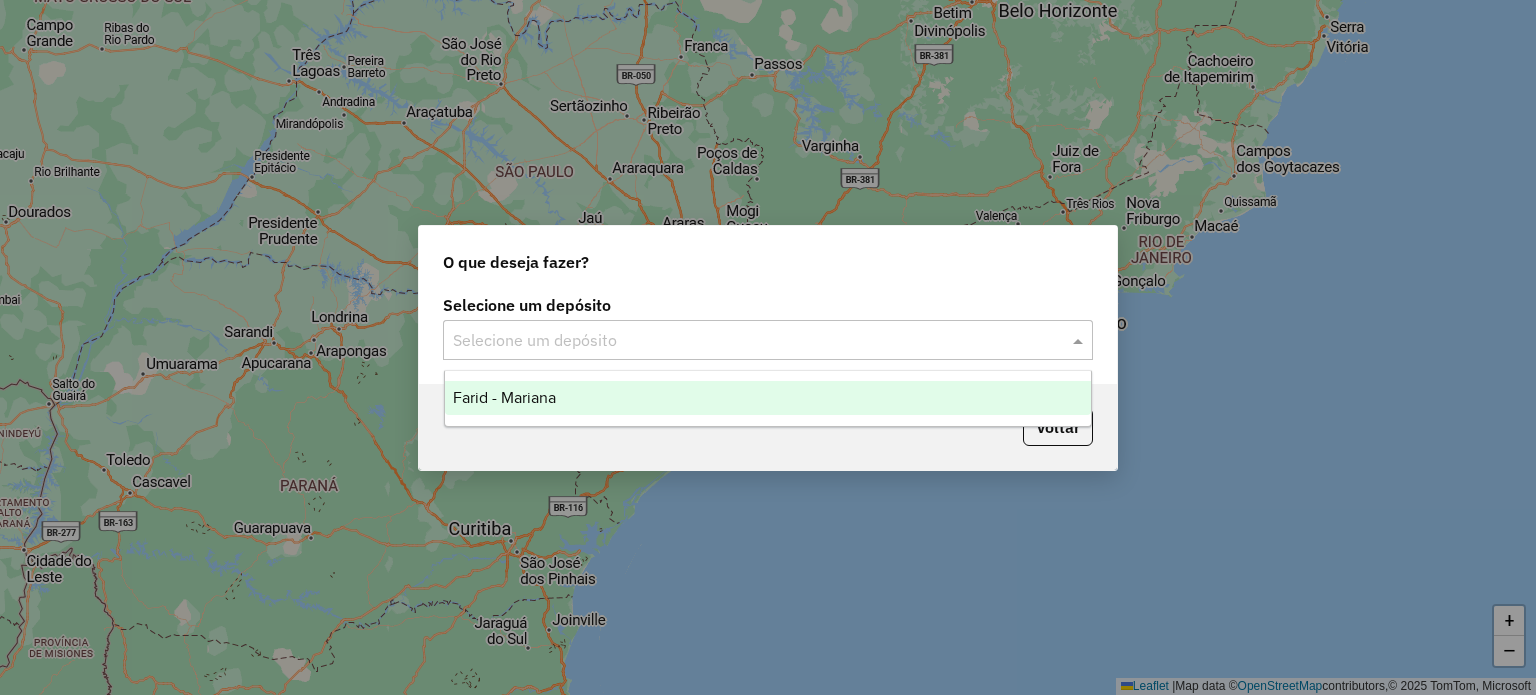 click on "Farid - Mariana" at bounding box center (768, 398) 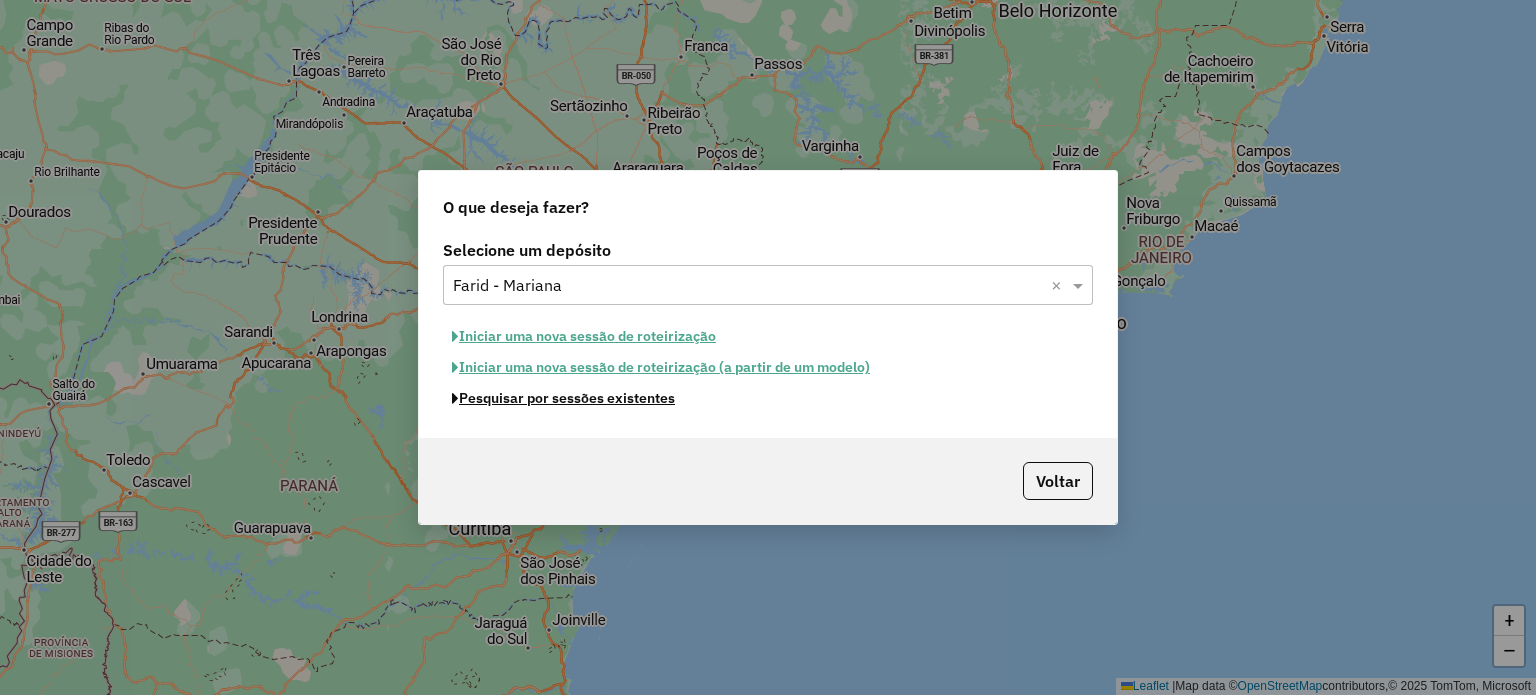 click on "Pesquisar por sessões existentes" 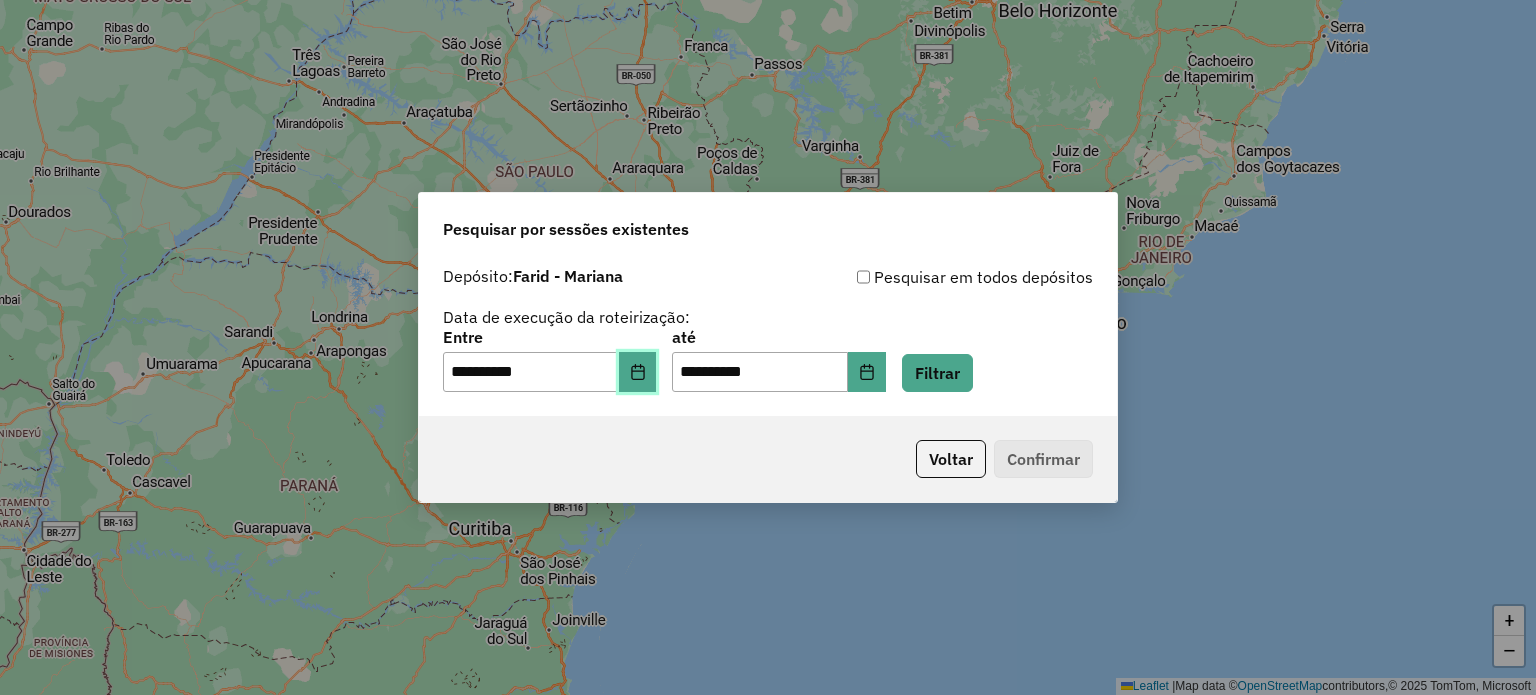 click at bounding box center (638, 372) 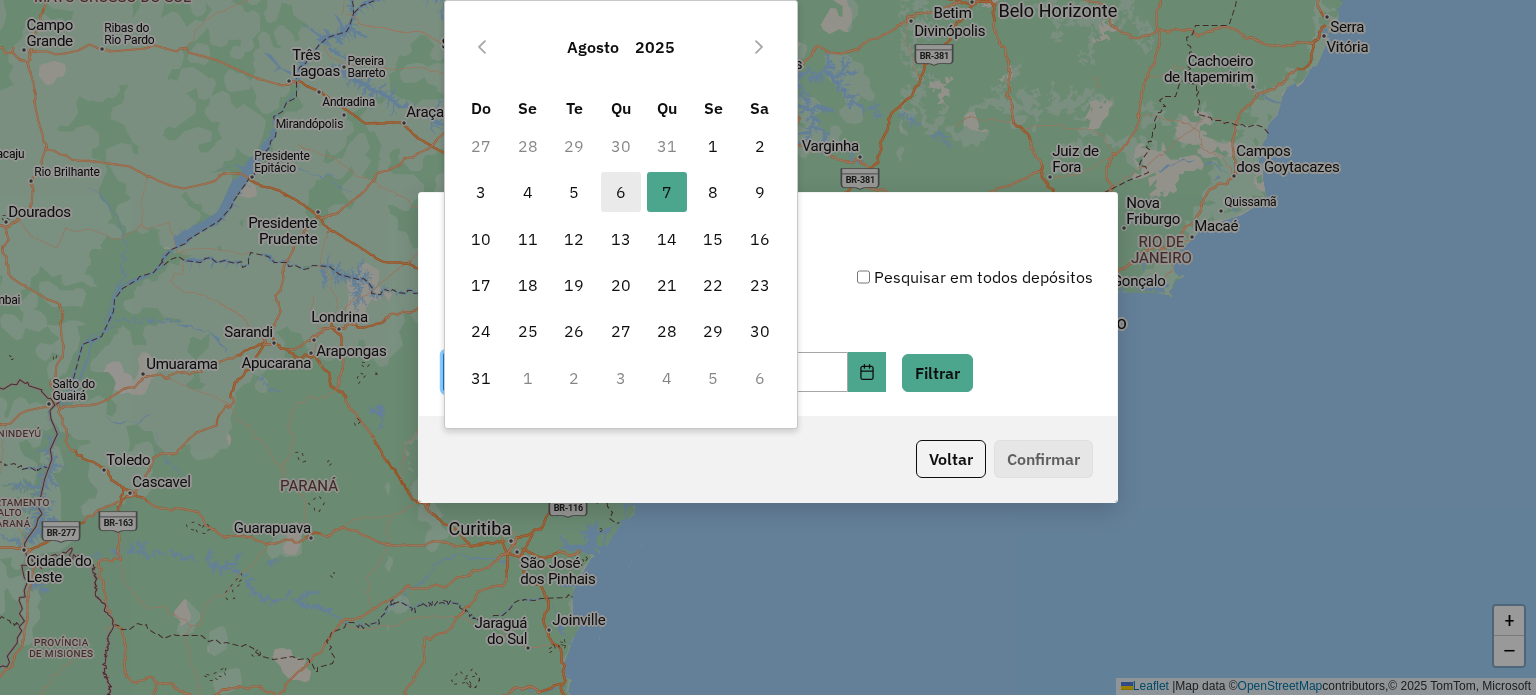 click on "6" at bounding box center [621, 192] 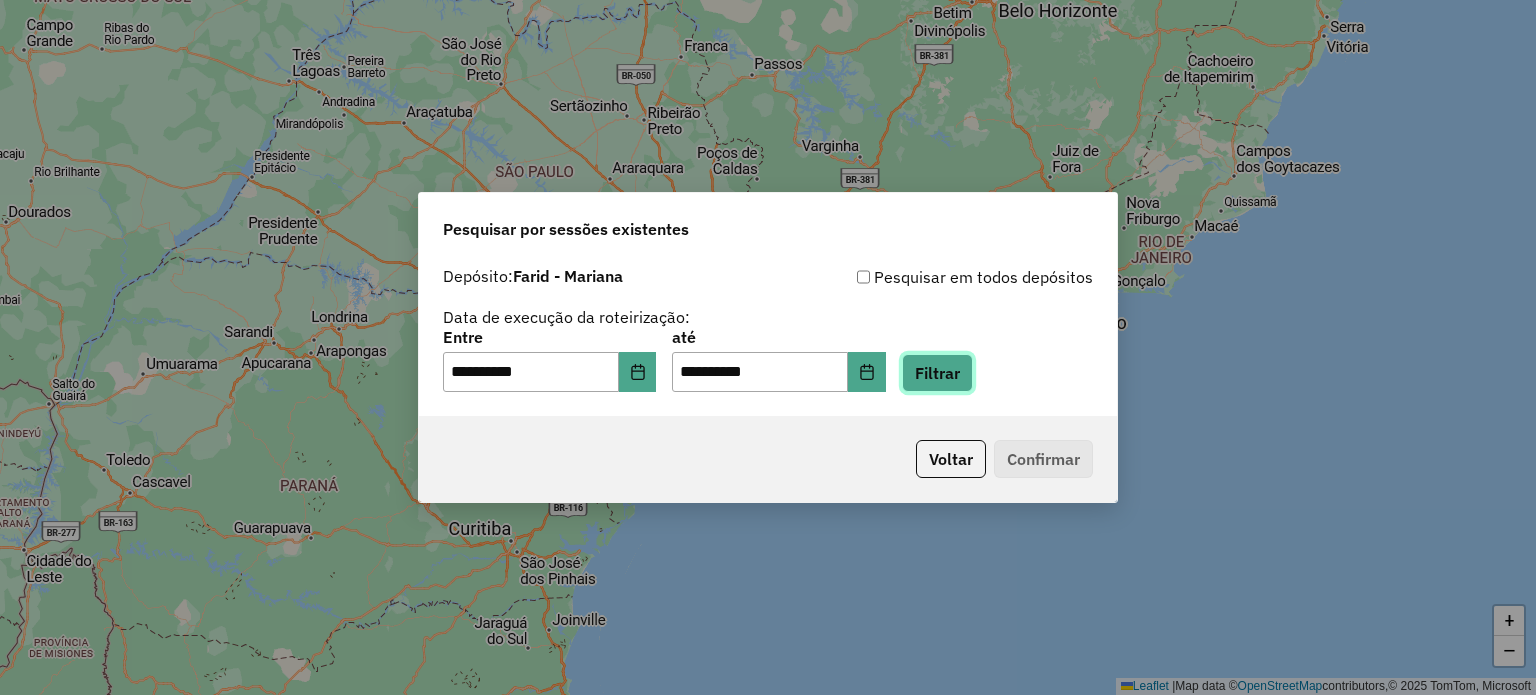 click on "Filtrar" 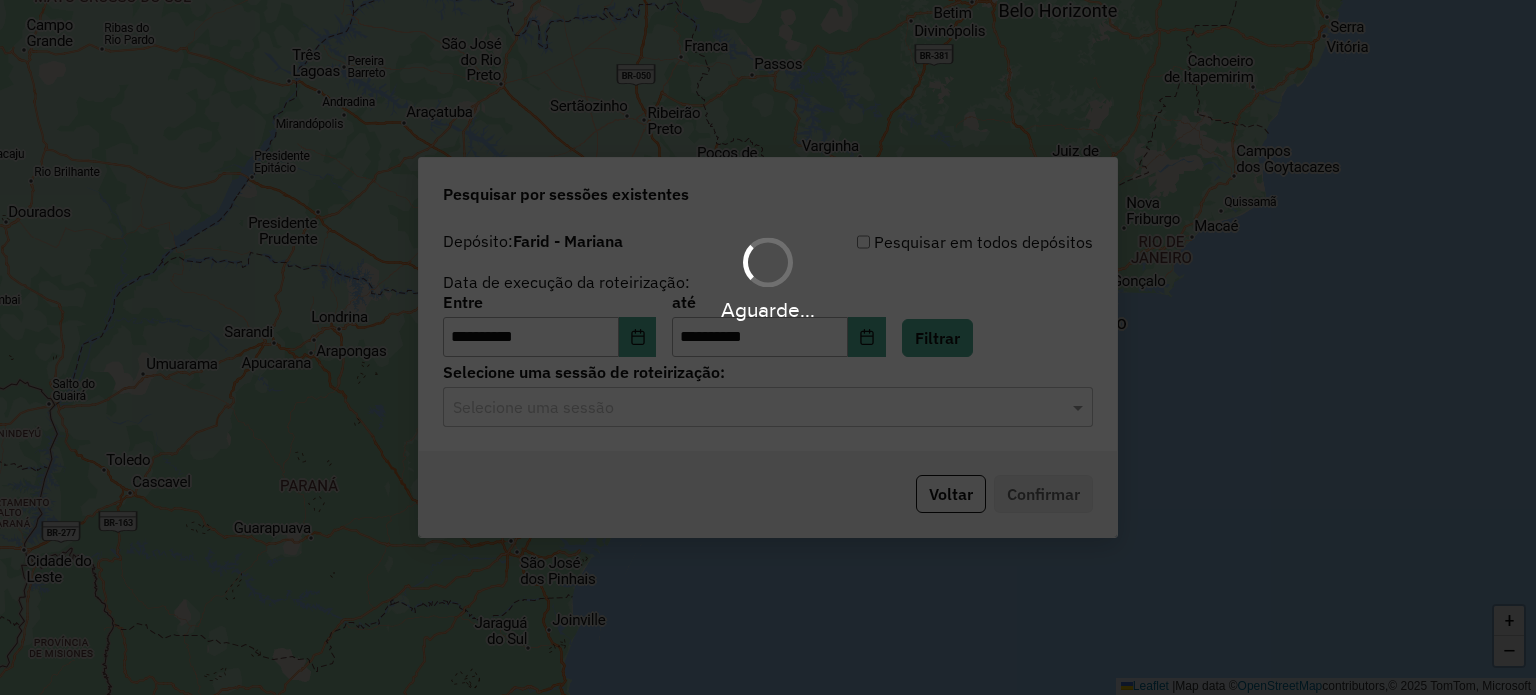 click on "**********" at bounding box center [768, 347] 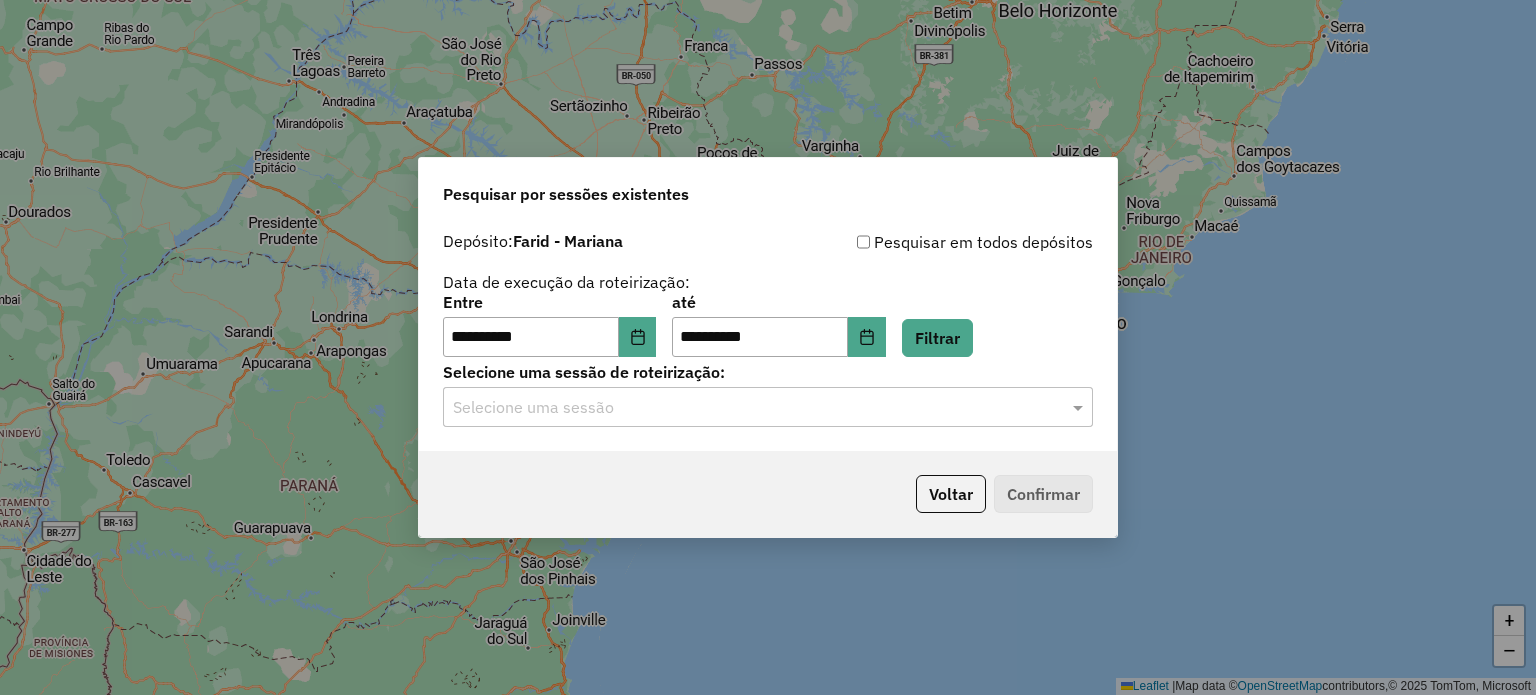 click 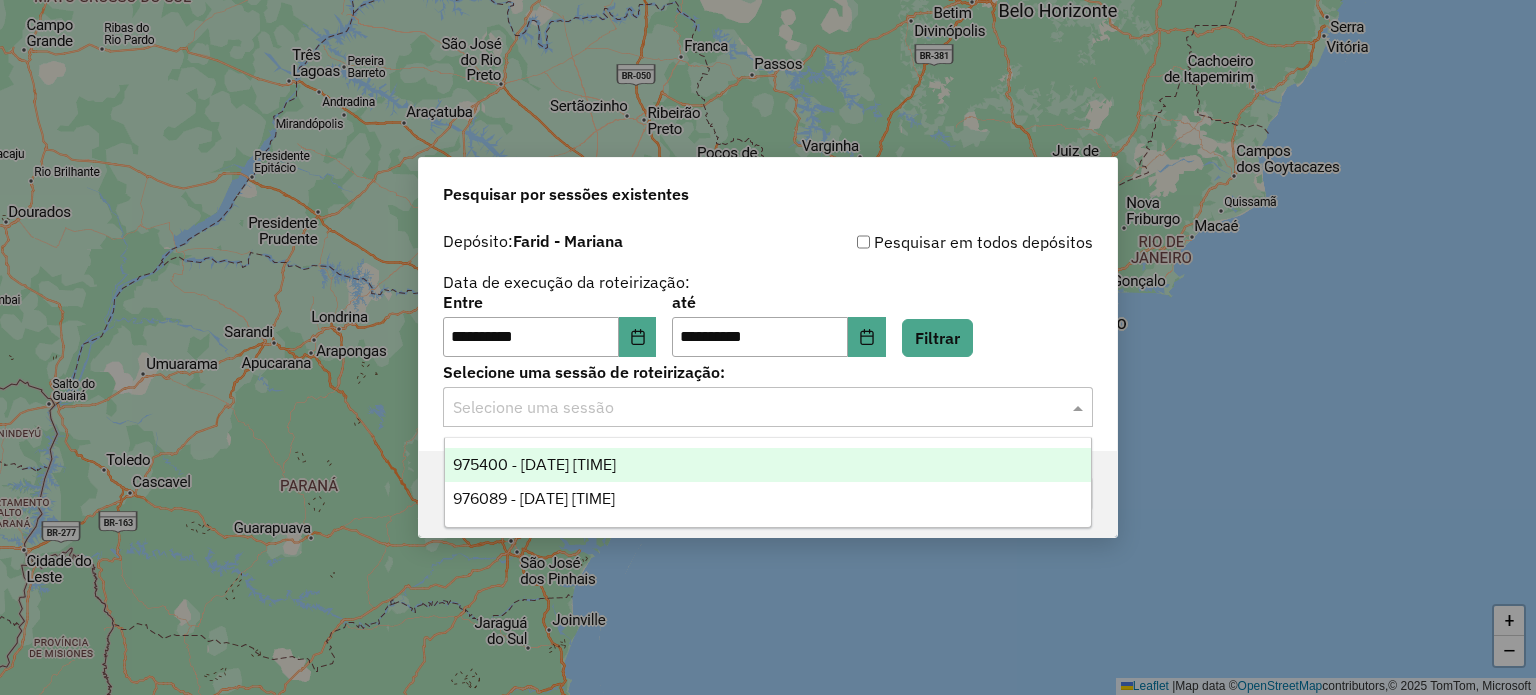click on "975400 - 06/08/2025 17:53" at bounding box center [768, 465] 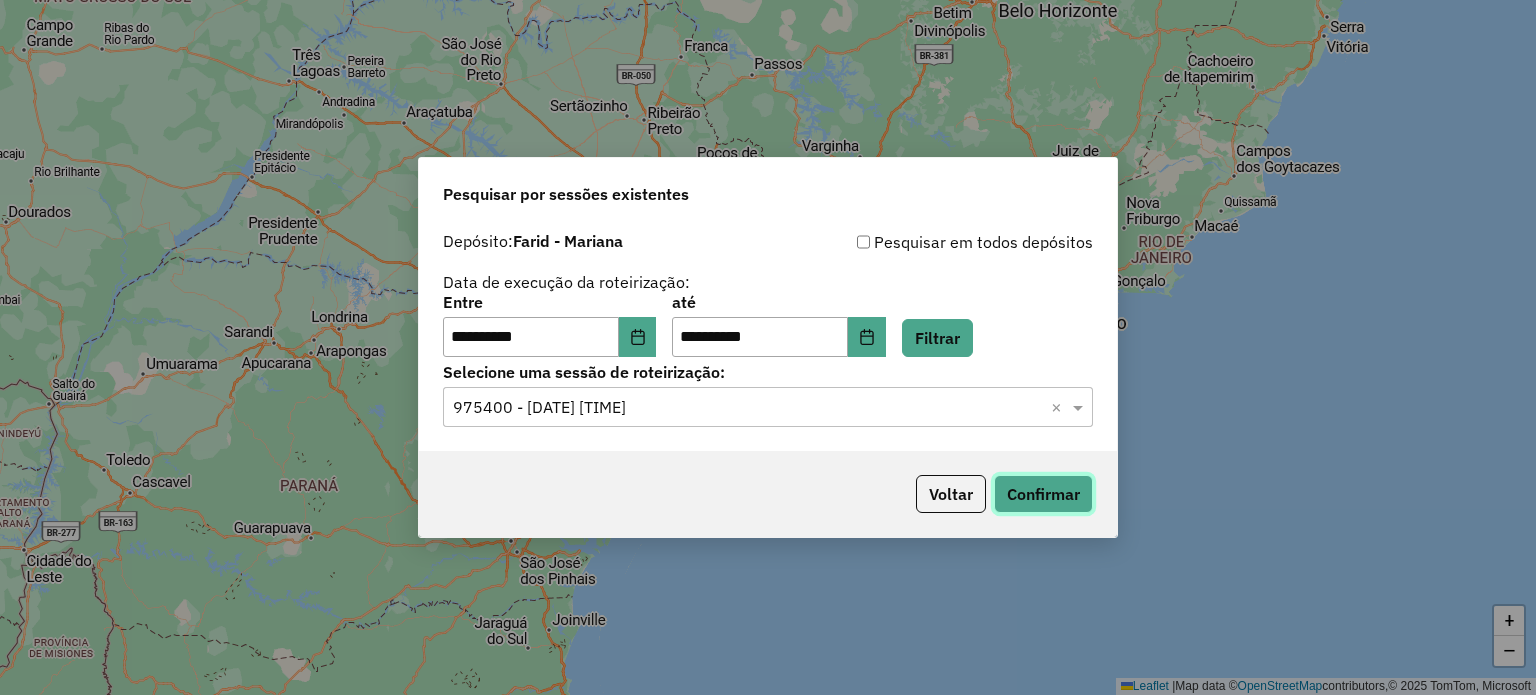 click on "Confirmar" 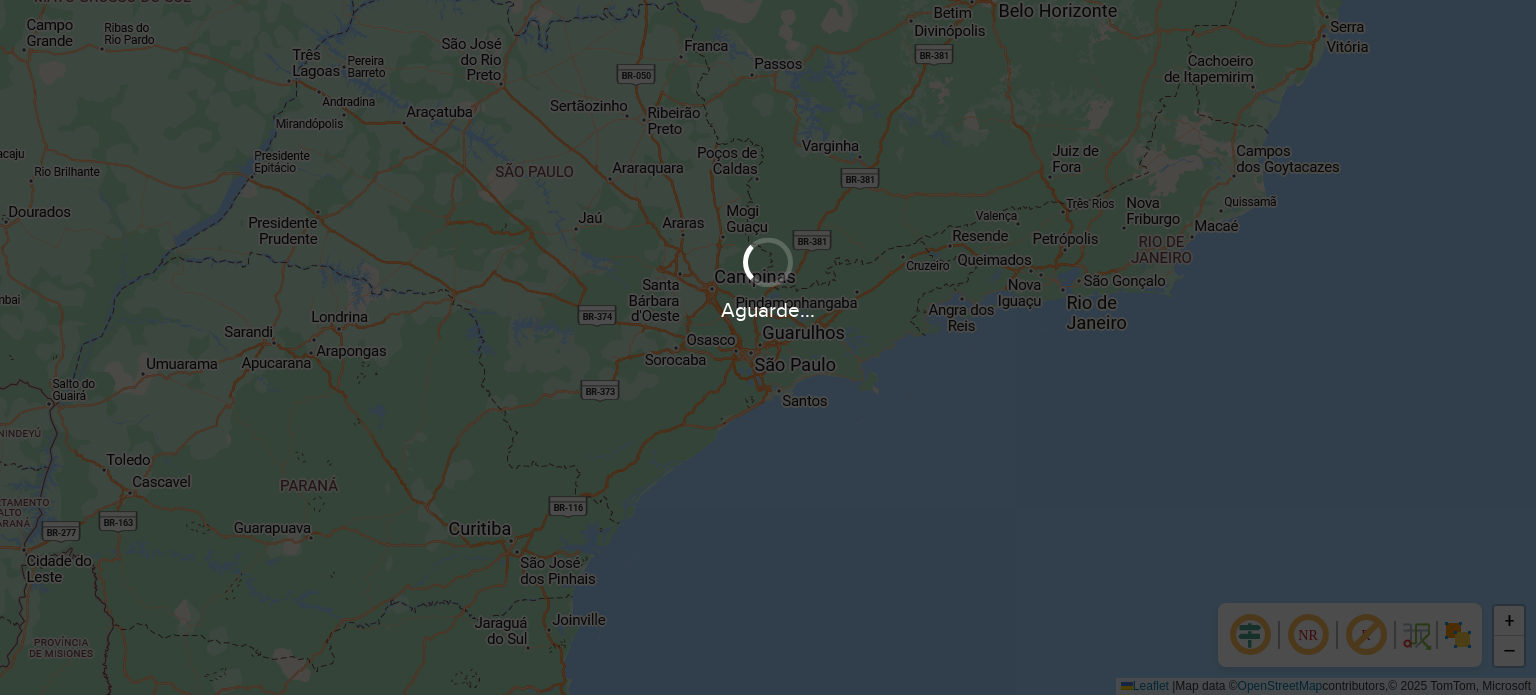 scroll, scrollTop: 0, scrollLeft: 0, axis: both 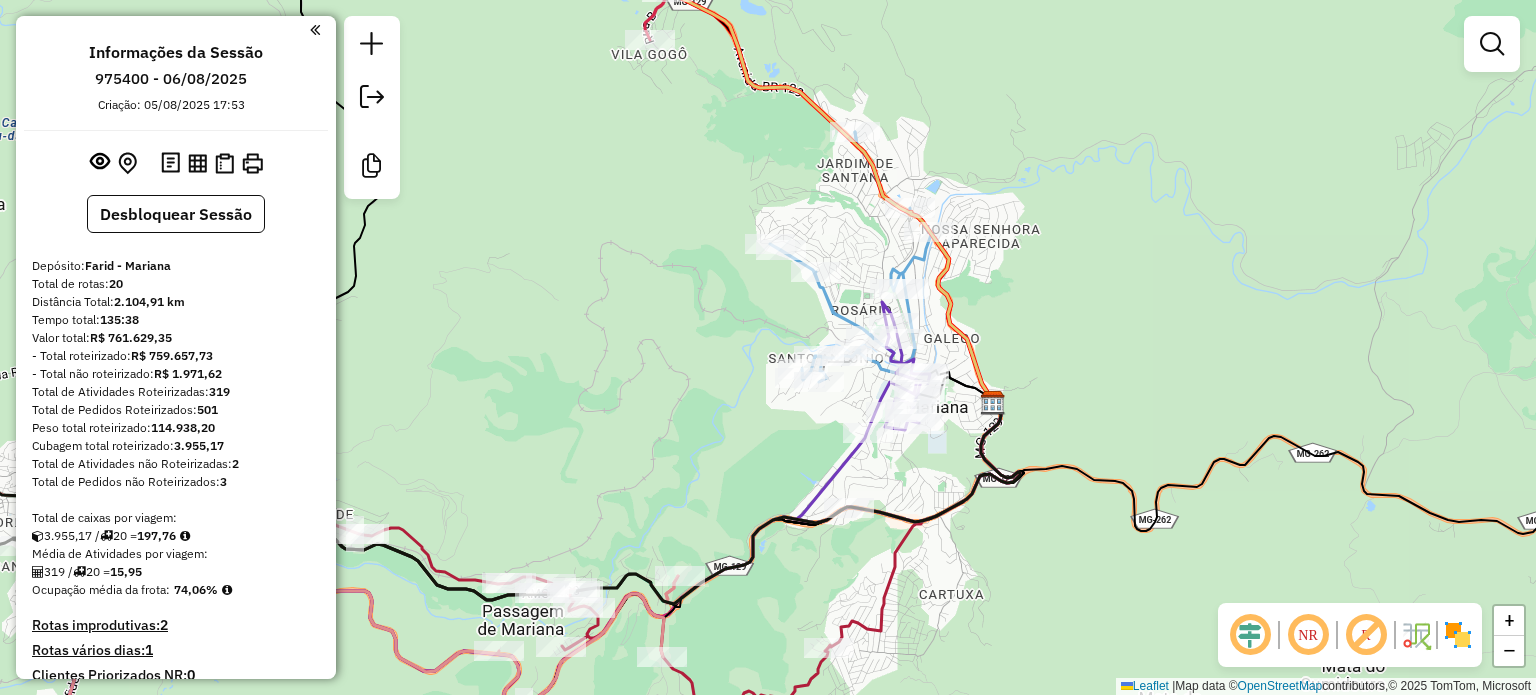 click on "Janela de atendimento Grade de atendimento Capacidade Transportadoras Veículos Cliente Pedidos  Rotas Selecione os dias de semana para filtrar as janelas de atendimento  Seg   Ter   Qua   Qui   Sex   Sáb   Dom  Informe o período da janela de atendimento: De: Até:  Filtrar exatamente a janela do cliente  Considerar janela de atendimento padrão  Selecione os dias de semana para filtrar as grades de atendimento  Seg   Ter   Qua   Qui   Sex   Sáb   Dom   Considerar clientes sem dia de atendimento cadastrado  Clientes fora do dia de atendimento selecionado Filtrar as atividades entre os valores definidos abaixo:  Peso mínimo:   Peso máximo:   Cubagem mínima:   Cubagem máxima:   De:   Até:  Filtrar as atividades entre o tempo de atendimento definido abaixo:  De:   Até:   Considerar capacidade total dos clientes não roteirizados Transportadora: Selecione um ou mais itens Tipo de veículo: Selecione um ou mais itens Veículo: Selecione um ou mais itens Motorista: Selecione um ou mais itens Nome: Rótulo:" 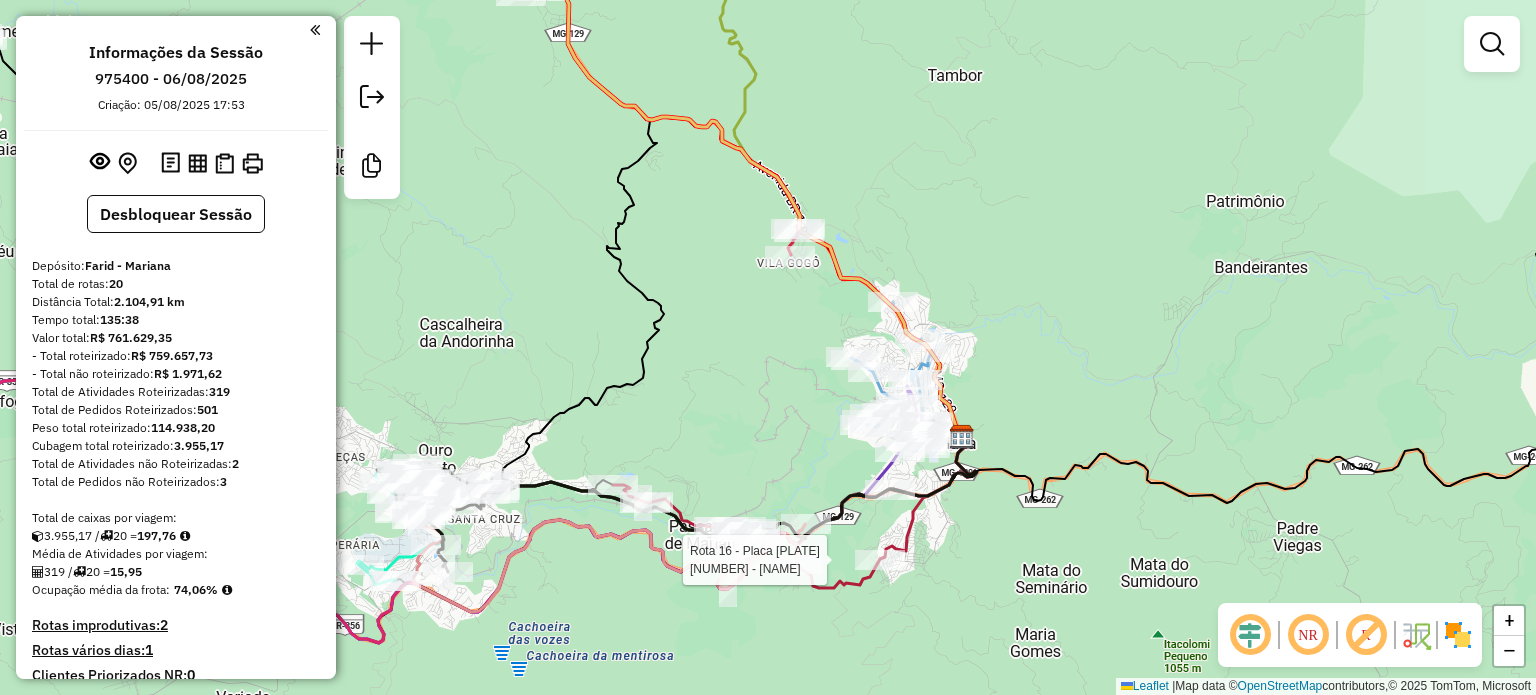 select on "**********" 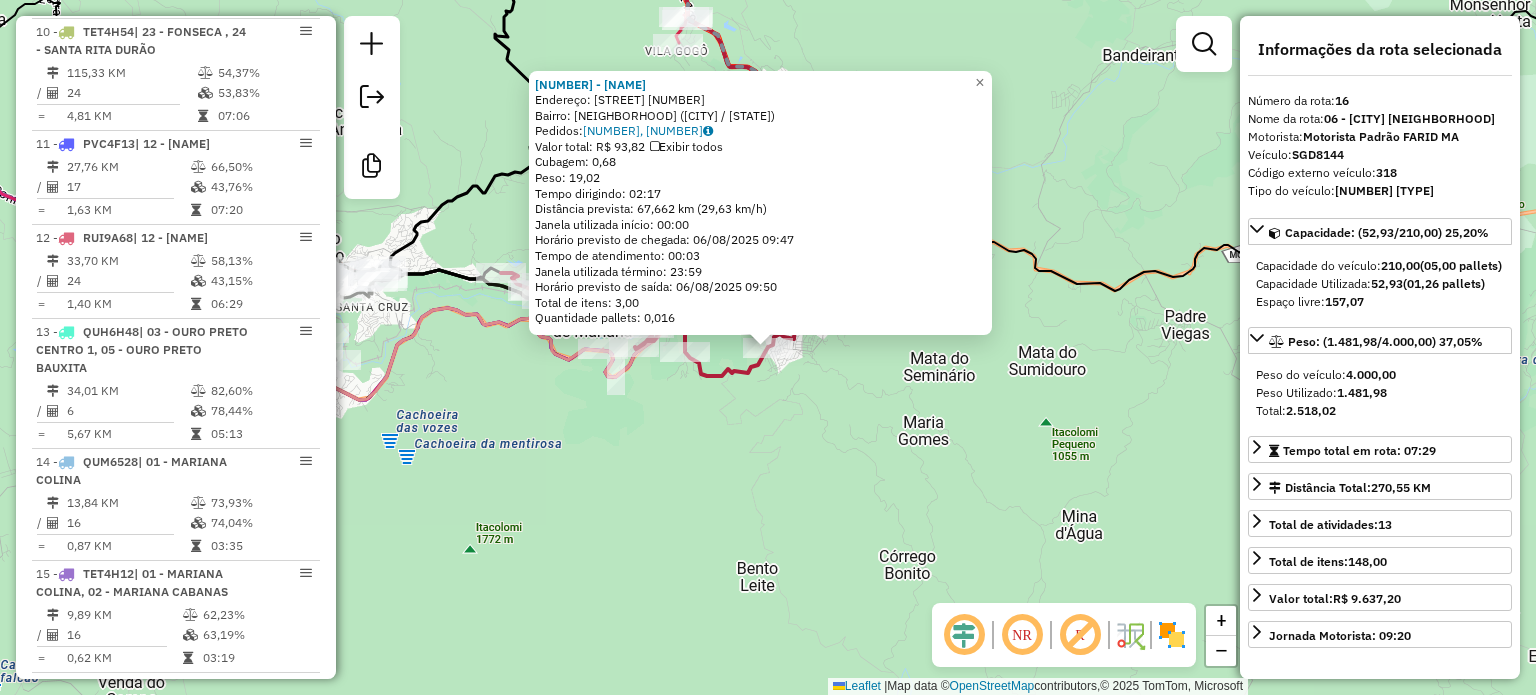 scroll, scrollTop: 2543, scrollLeft: 0, axis: vertical 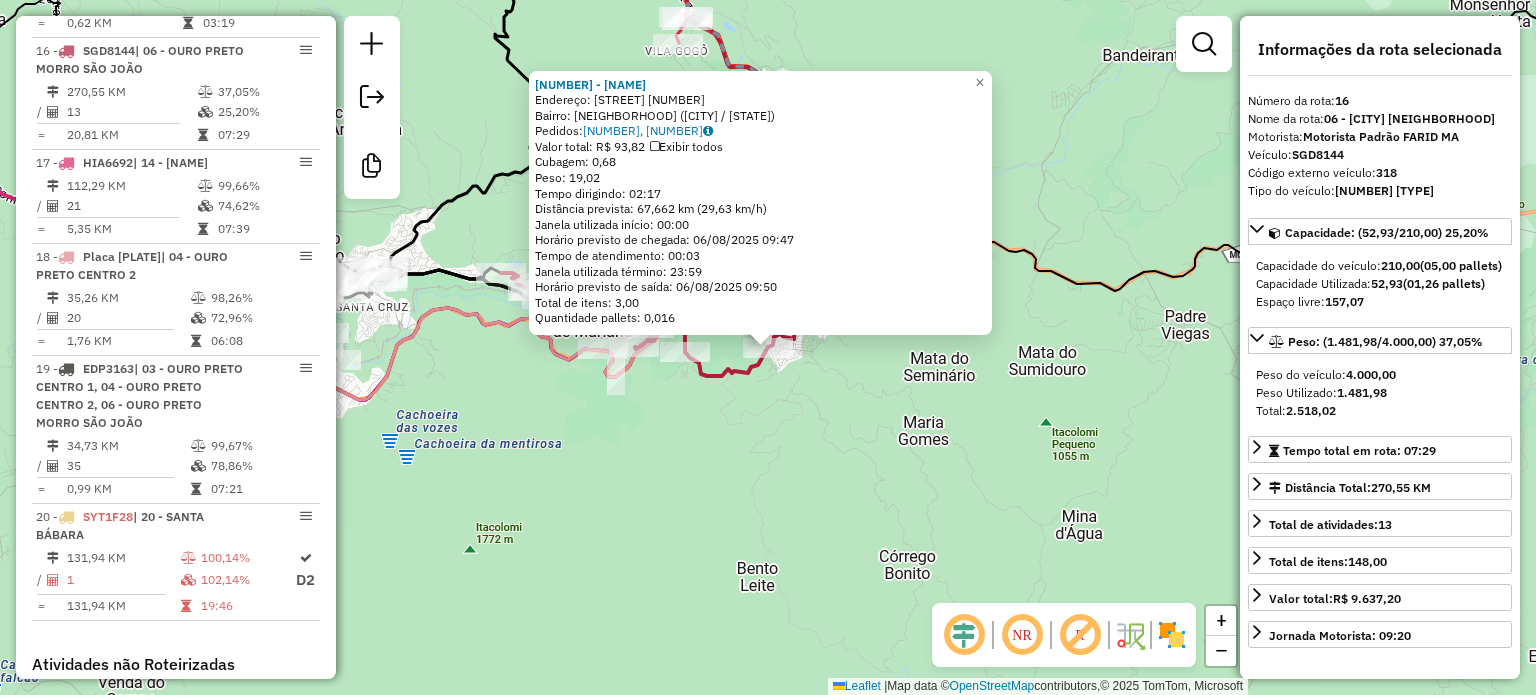 click on "[NUMBER] - [NAME]  Endereço:  [STREET] [NUMBER]   Bairro: [NEIGHBORHOOD] ([CITY] / [STATE])   Pedidos:  [NUMBER], [NUMBER]   Valor total: [CURRENCY] [PRICE]   Exibir todos   Cubagem: [CUBAGE]  Peso: [WEIGHT]  Tempo dirigindo: [TIME]   Distância prevista: [DISTANCE] km ([SPEED] km/h)   Janela utilizada início: [TIME]   Horário previsto de chegada: [DATE] [TIME]   Tempo de atendimento: [TIME]   Janela utilizada término: [TIME]   Horário previsto de saída: [DATE] [TIME]   Total de itens: [ITEMS]   Quantidade pallets: [PALLETS]  × Janela de atendimento Grade de atendimento Capacidade Transportadoras Veículos Cliente Pedidos  Rotas Selecione os dias de semana para filtrar as janelas de atendimento  Seg   Ter   Qua   Qui   Sex   Sáb   Dom  Informe o período da janela de atendimento: De: Até:  Filtrar exatamente a janela do cliente  Considerar janela de atendimento padrão  Selecione os dias de semana para filtrar as grades de atendimento  Seg   Ter   Qua   Qui   Sex   Sáb   Dom   Peso mínimo:   Peso máximo:   De:  De:" 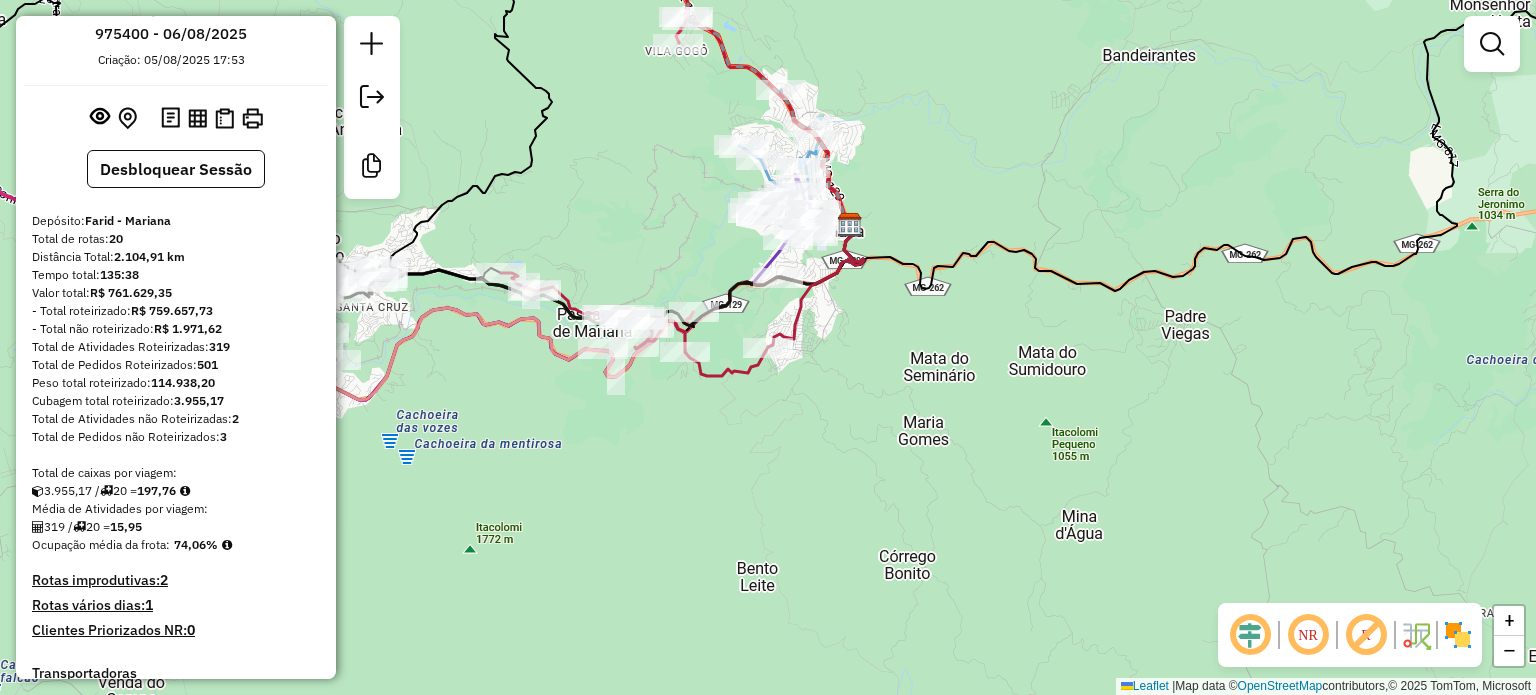 scroll, scrollTop: 43, scrollLeft: 0, axis: vertical 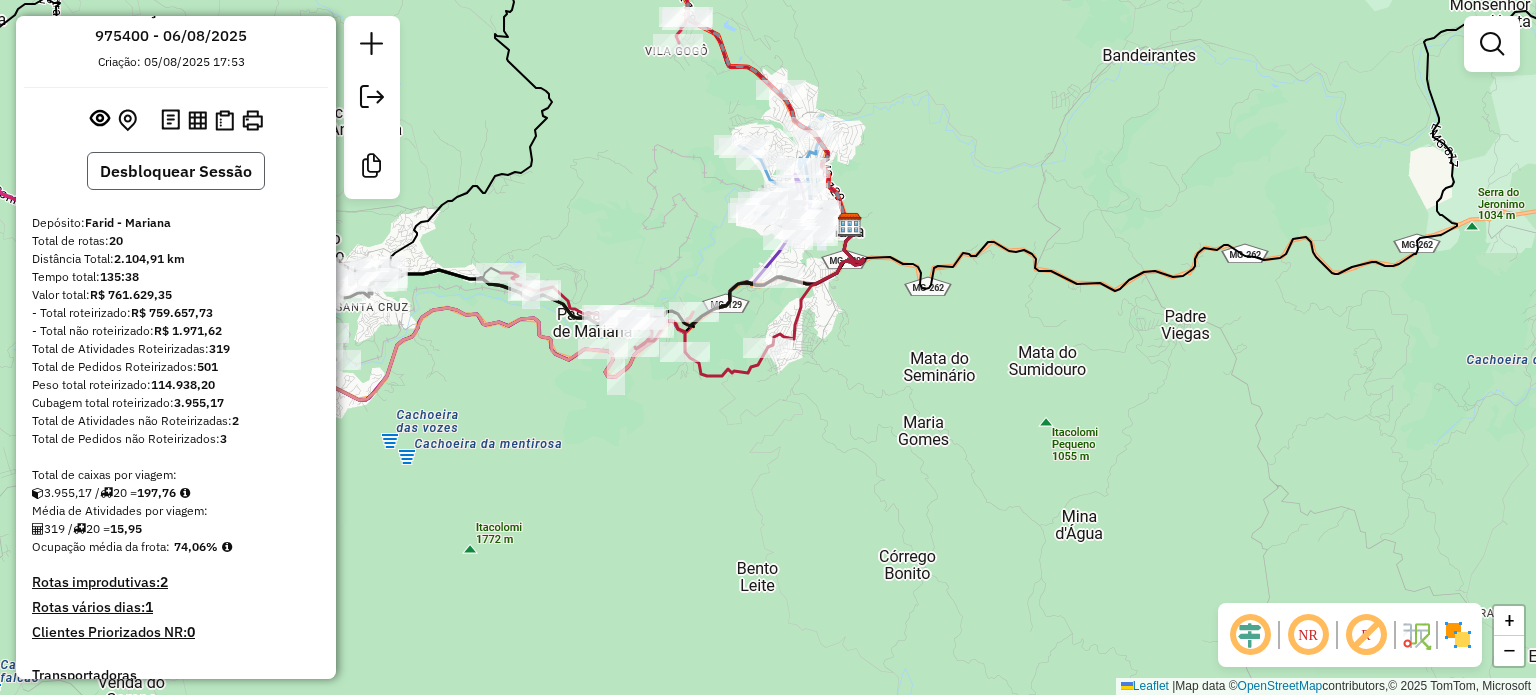 click on "Desbloquear Sessão" at bounding box center [176, 171] 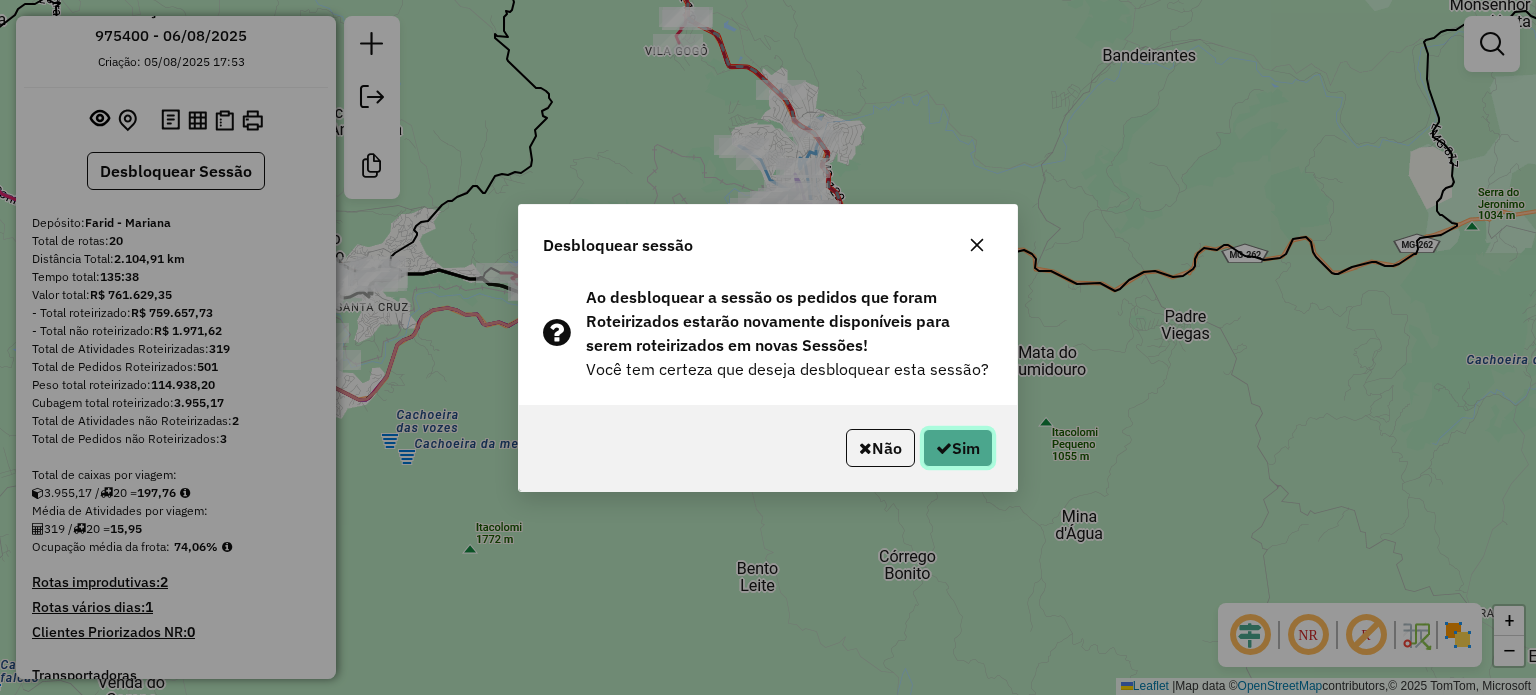 click on "Sim" 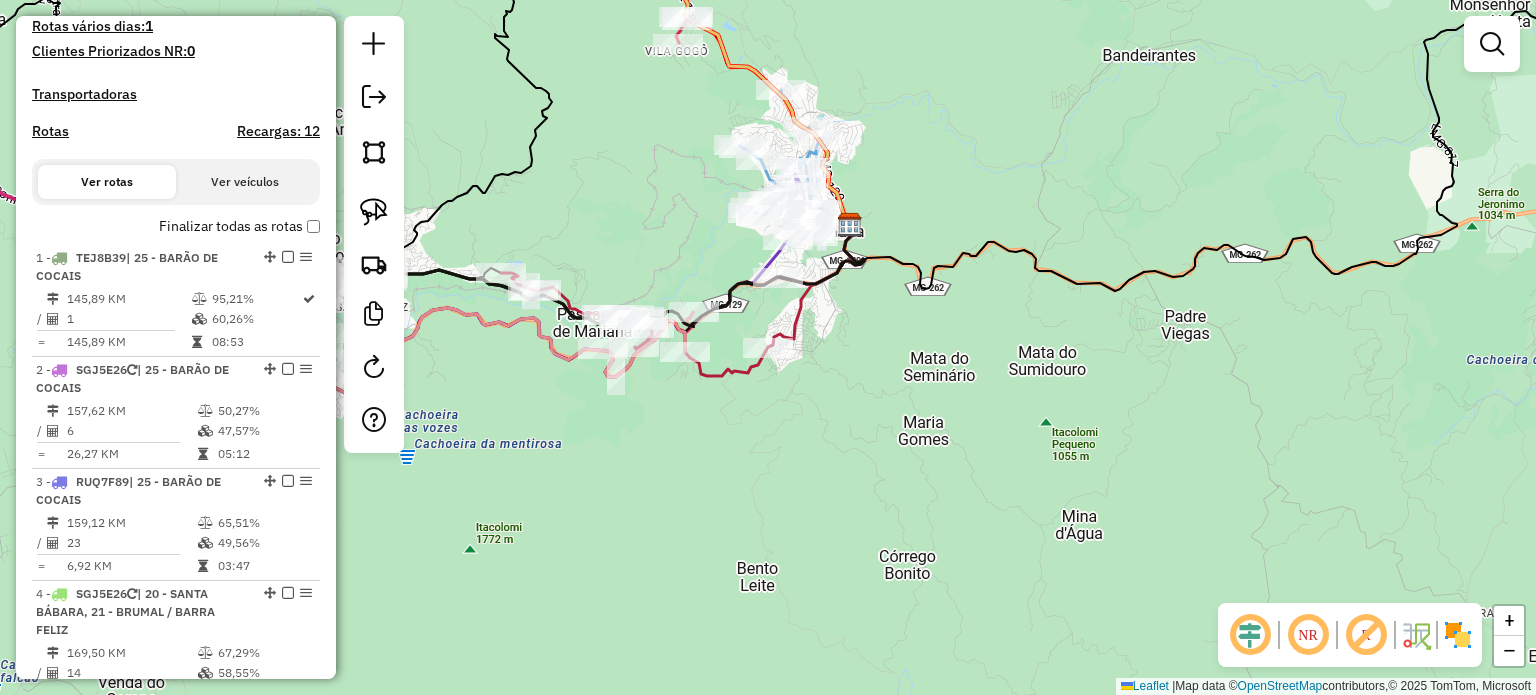 scroll, scrollTop: 400, scrollLeft: 0, axis: vertical 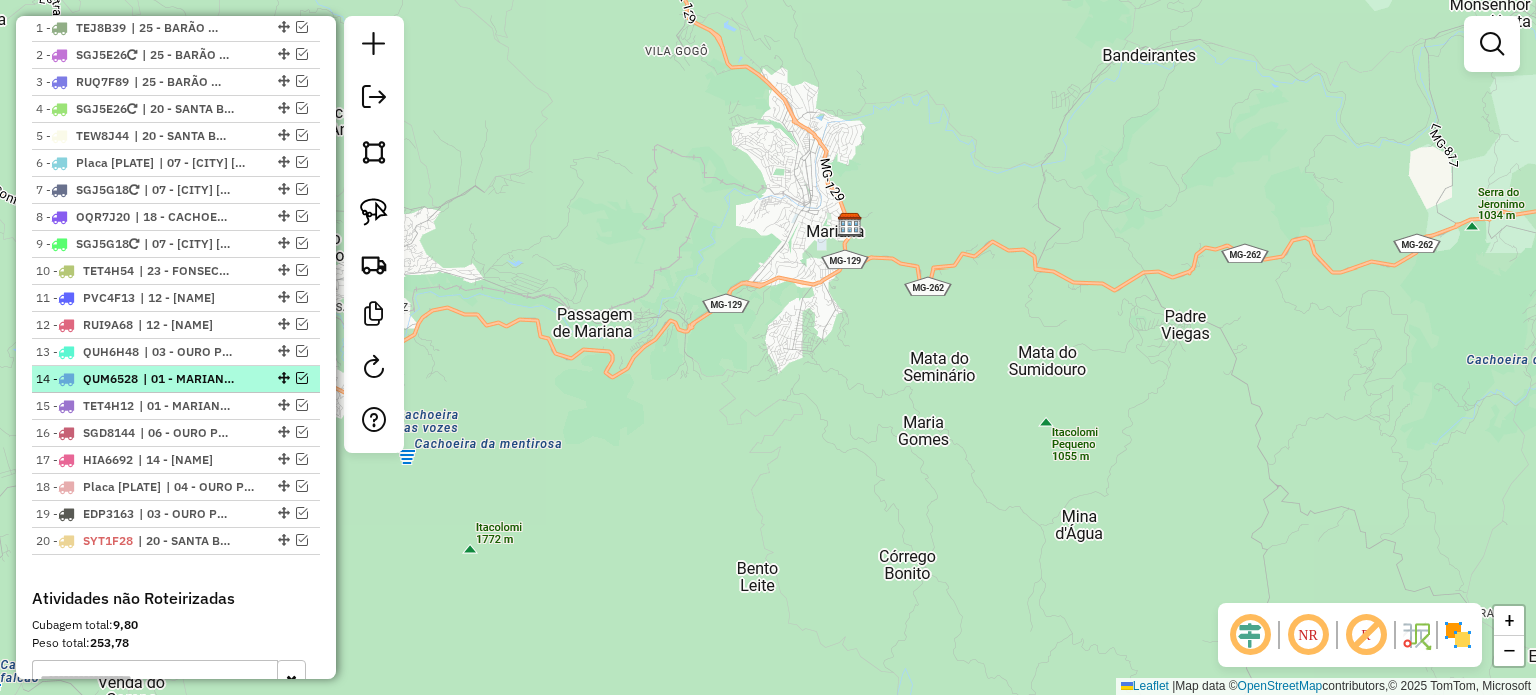 click at bounding box center [302, 378] 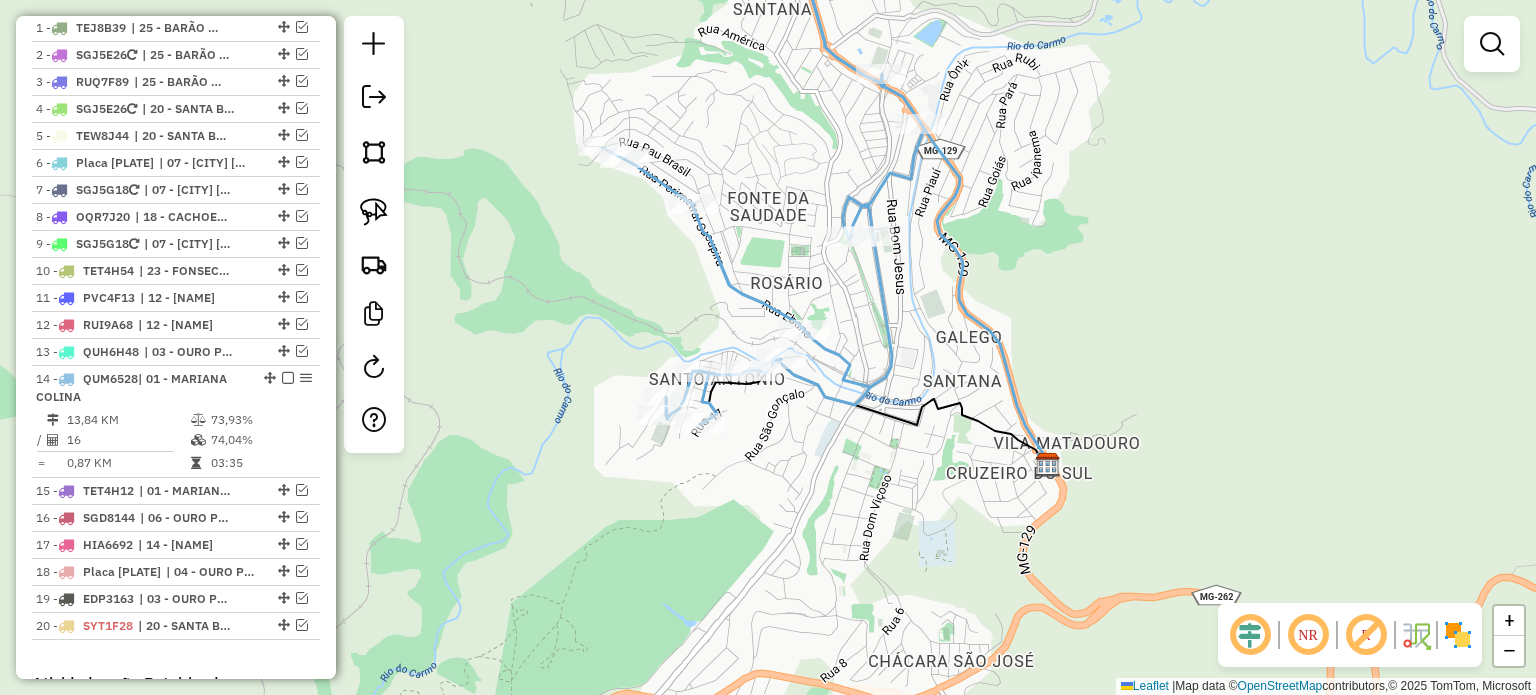 click 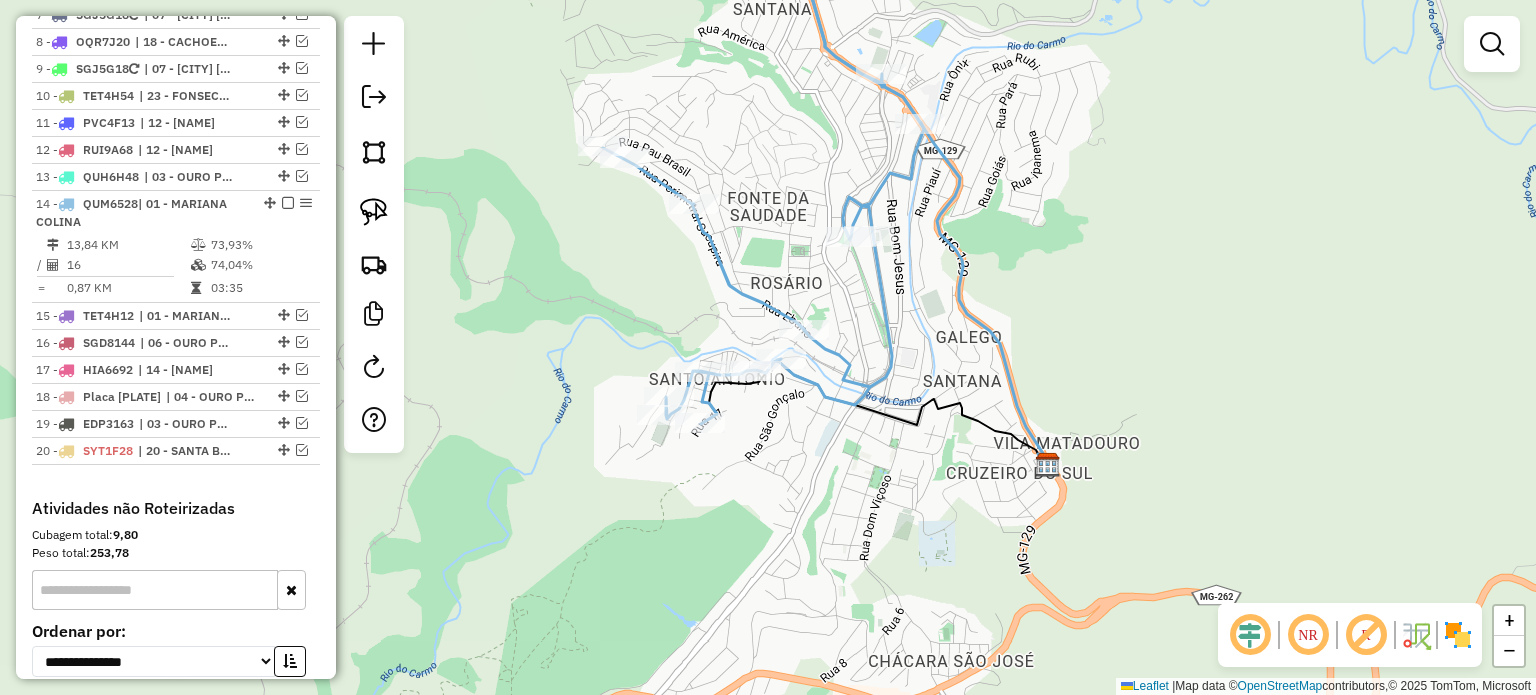 select on "**********" 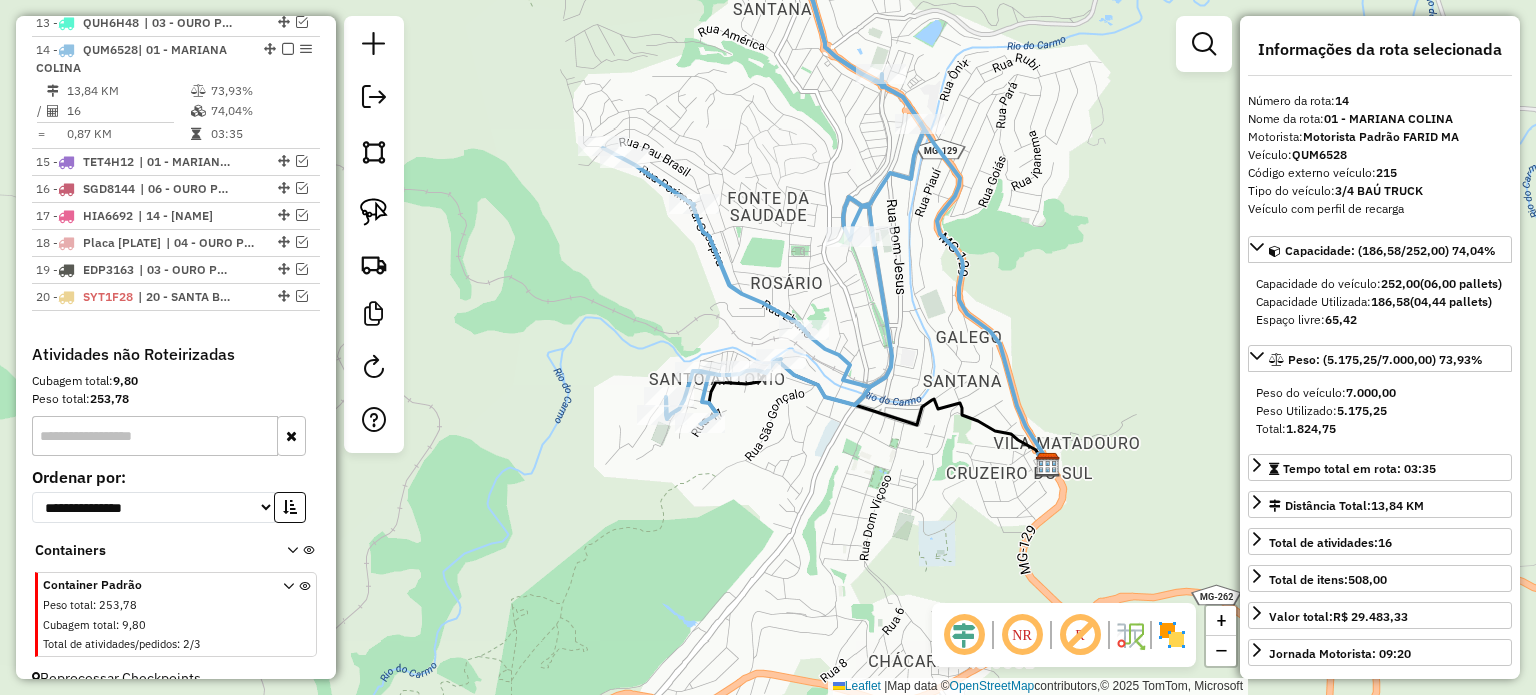 scroll, scrollTop: 1147, scrollLeft: 0, axis: vertical 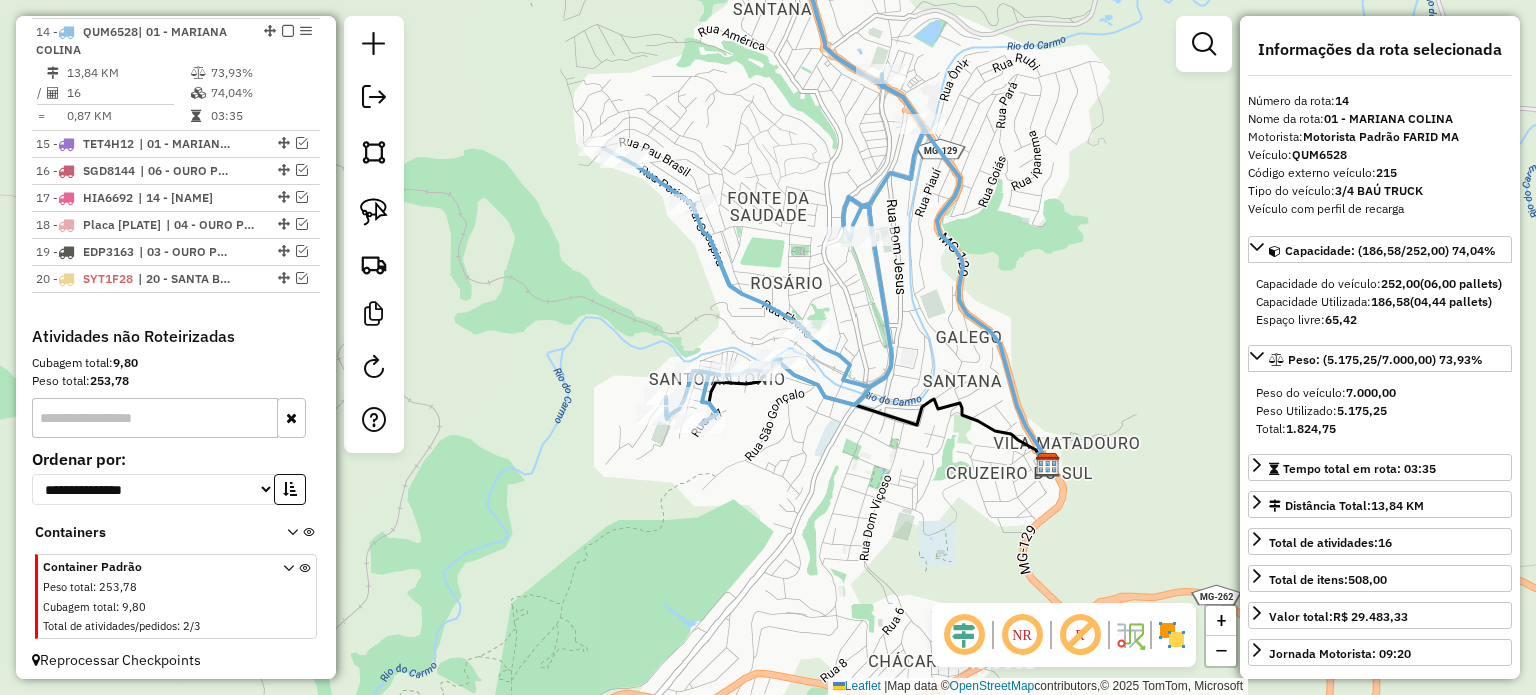 click on "Janela de atendimento Grade de atendimento Capacidade Transportadoras Veículos Cliente Pedidos  Rotas Selecione os dias de semana para filtrar as janelas de atendimento  Seg   Ter   Qua   Qui   Sex   Sáb   Dom  Informe o período da janela de atendimento: De: Até:  Filtrar exatamente a janela do cliente  Considerar janela de atendimento padrão  Selecione os dias de semana para filtrar as grades de atendimento  Seg   Ter   Qua   Qui   Sex   Sáb   Dom   Considerar clientes sem dia de atendimento cadastrado  Clientes fora do dia de atendimento selecionado Filtrar as atividades entre os valores definidos abaixo:  Peso mínimo:   Peso máximo:   Cubagem mínima:   Cubagem máxima:   De:   Até:  Filtrar as atividades entre o tempo de atendimento definido abaixo:  De:   Até:   Considerar capacidade total dos clientes não roteirizados Transportadora: Selecione um ou mais itens Tipo de veículo: Selecione um ou mais itens Veículo: Selecione um ou mais itens Motorista: Selecione um ou mais itens Nome: Rótulo:" 